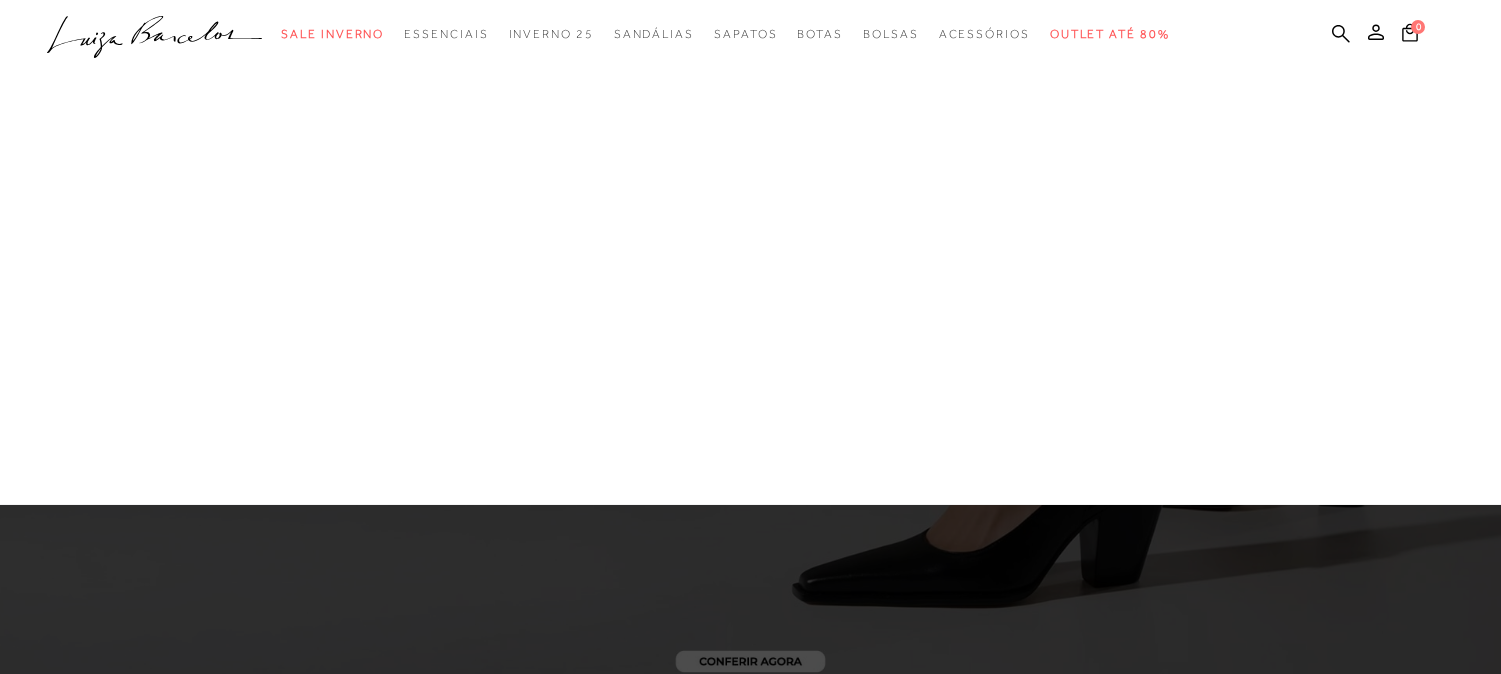 scroll, scrollTop: 0, scrollLeft: 0, axis: both 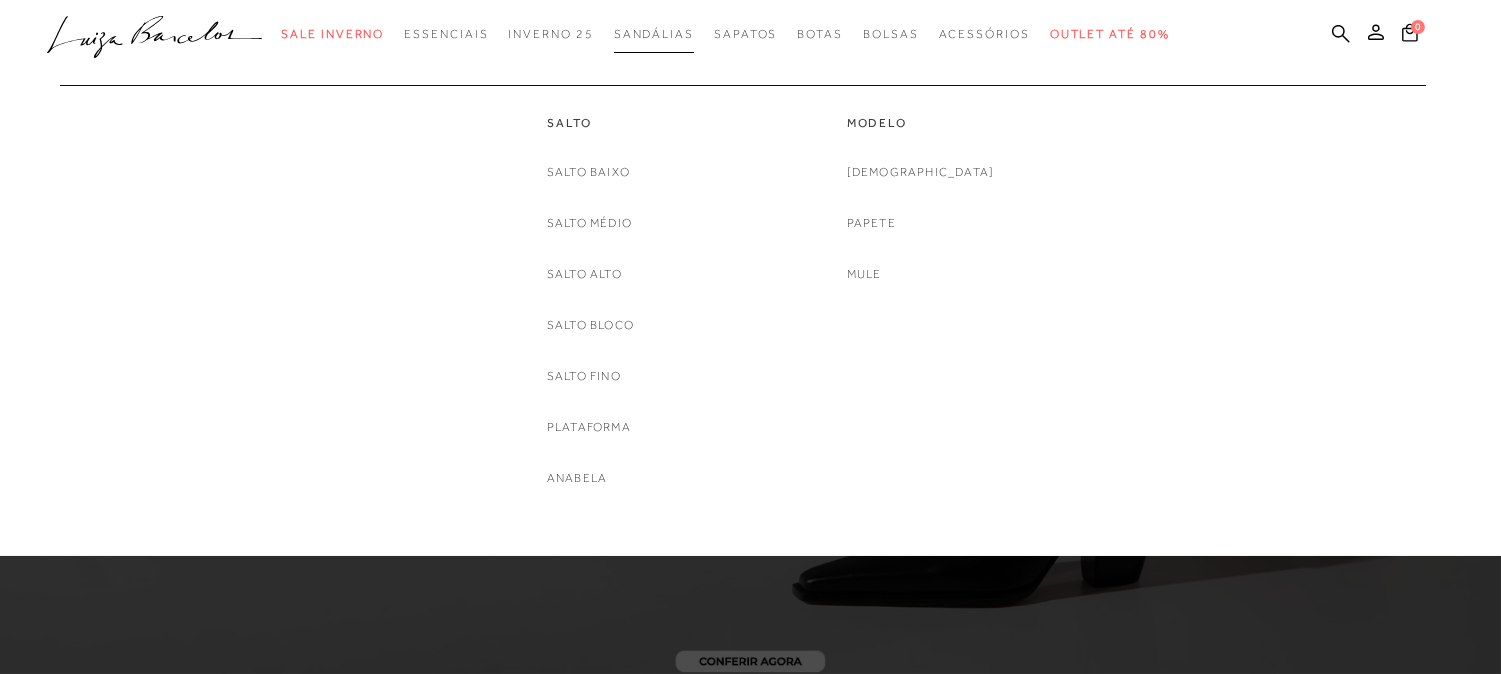 click on "Sandálias" at bounding box center (654, 34) 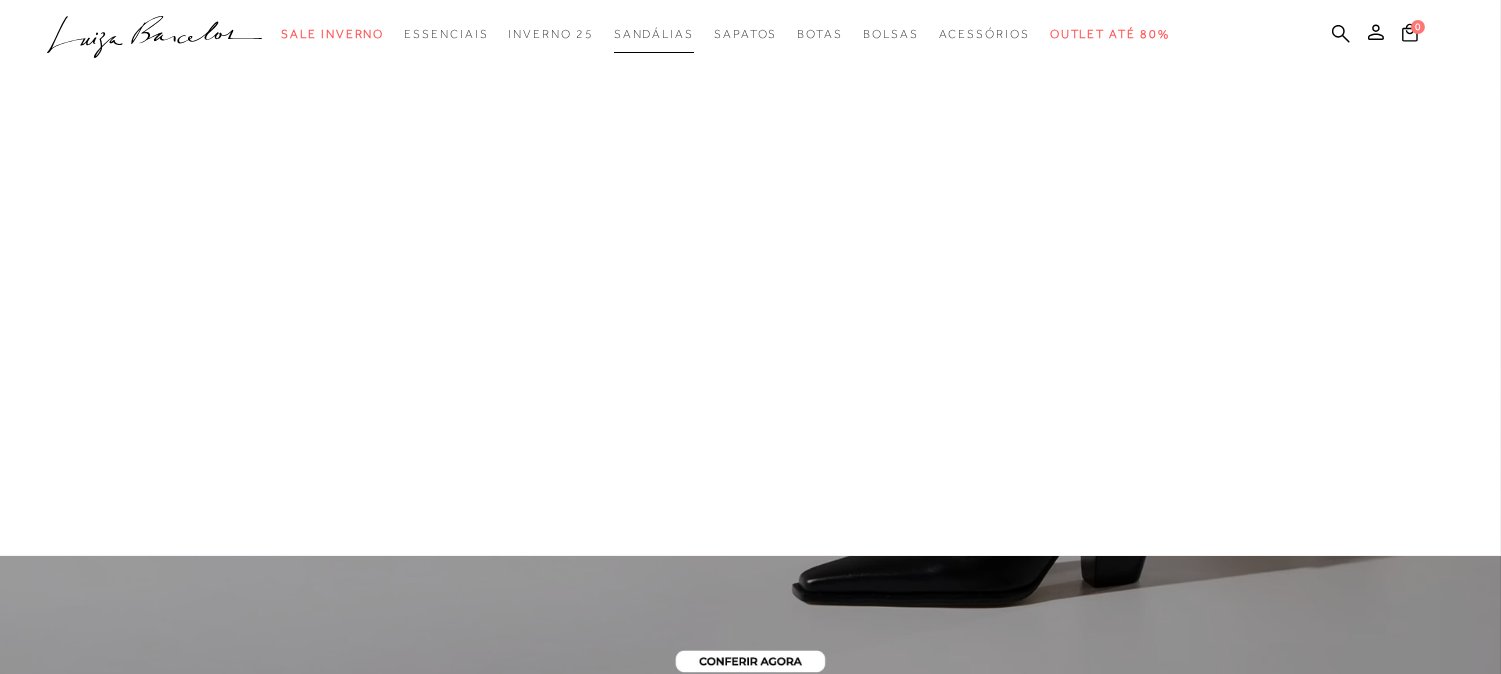 scroll, scrollTop: 0, scrollLeft: 0, axis: both 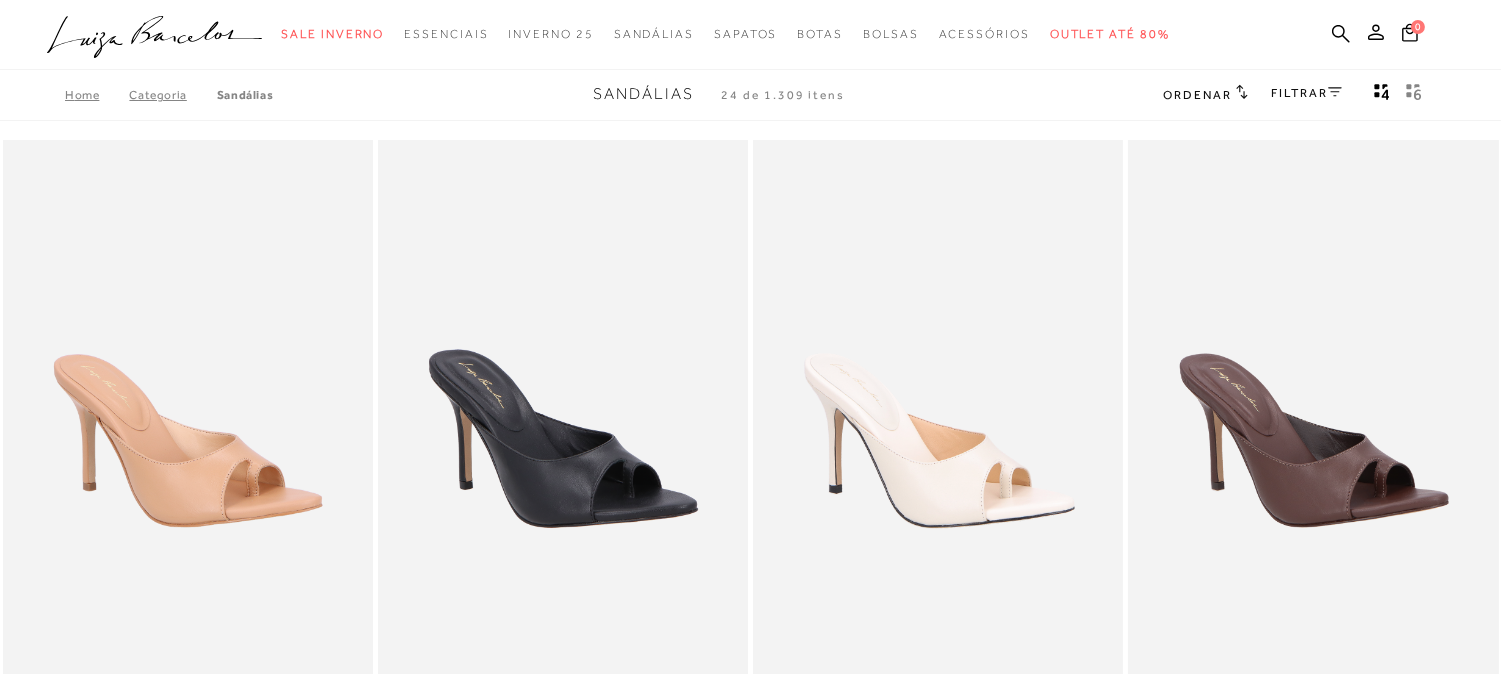 click on "FILTRAR" at bounding box center (1307, 93) 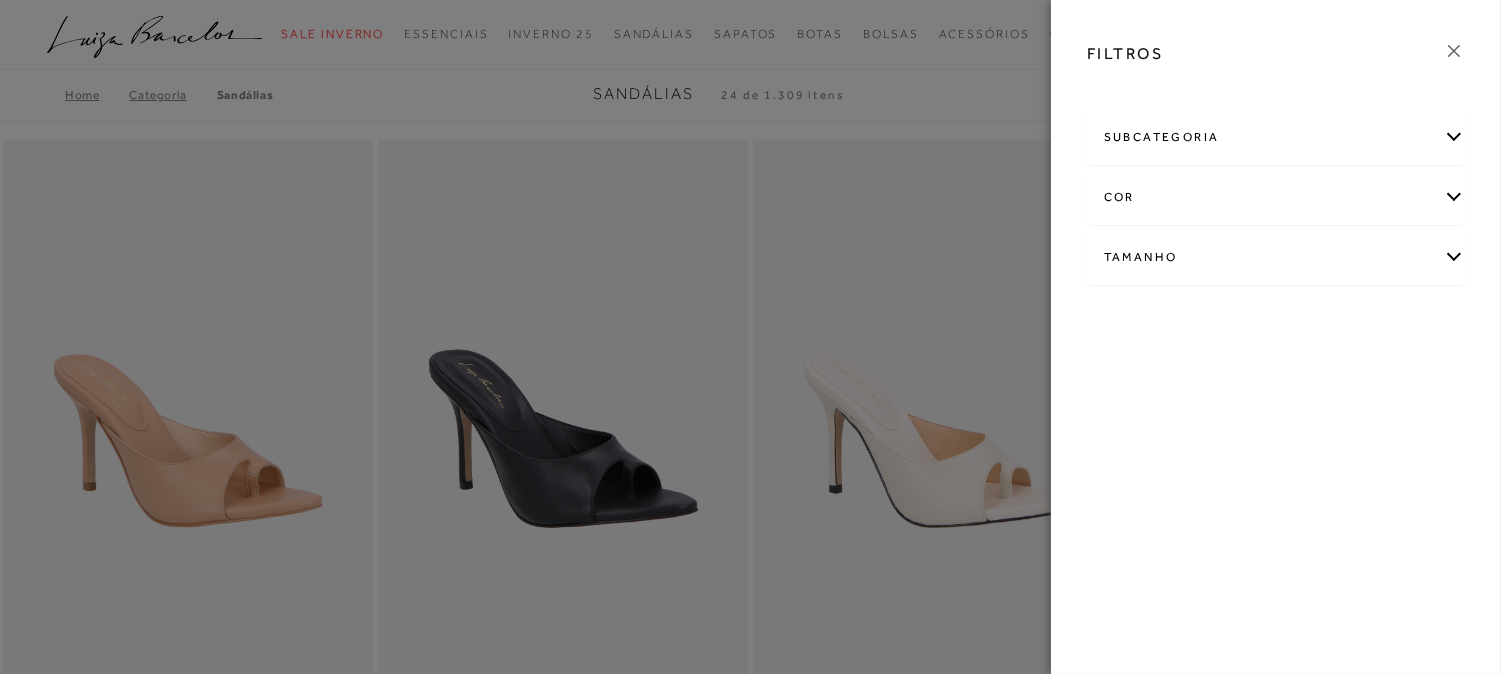 click on "subcategoria" at bounding box center (1276, 137) 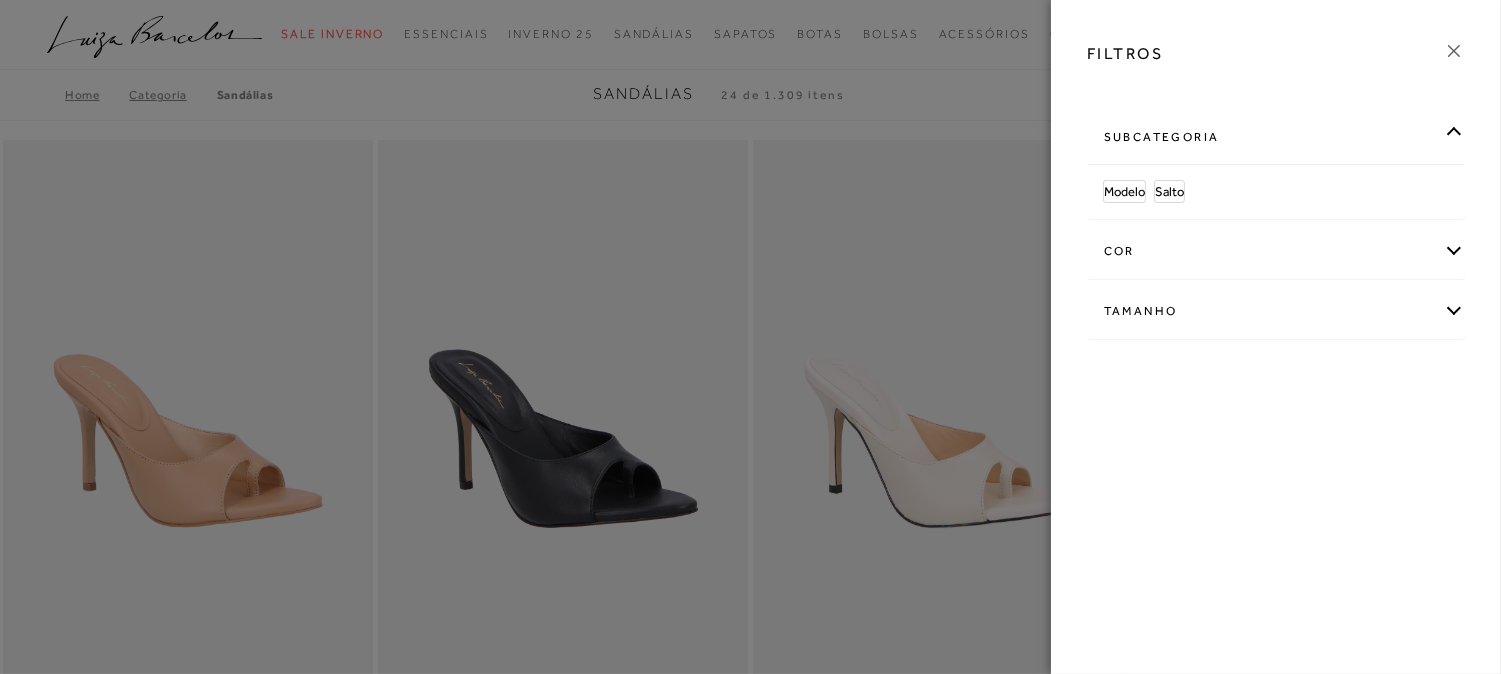 click on "subcategoria" at bounding box center [1276, 137] 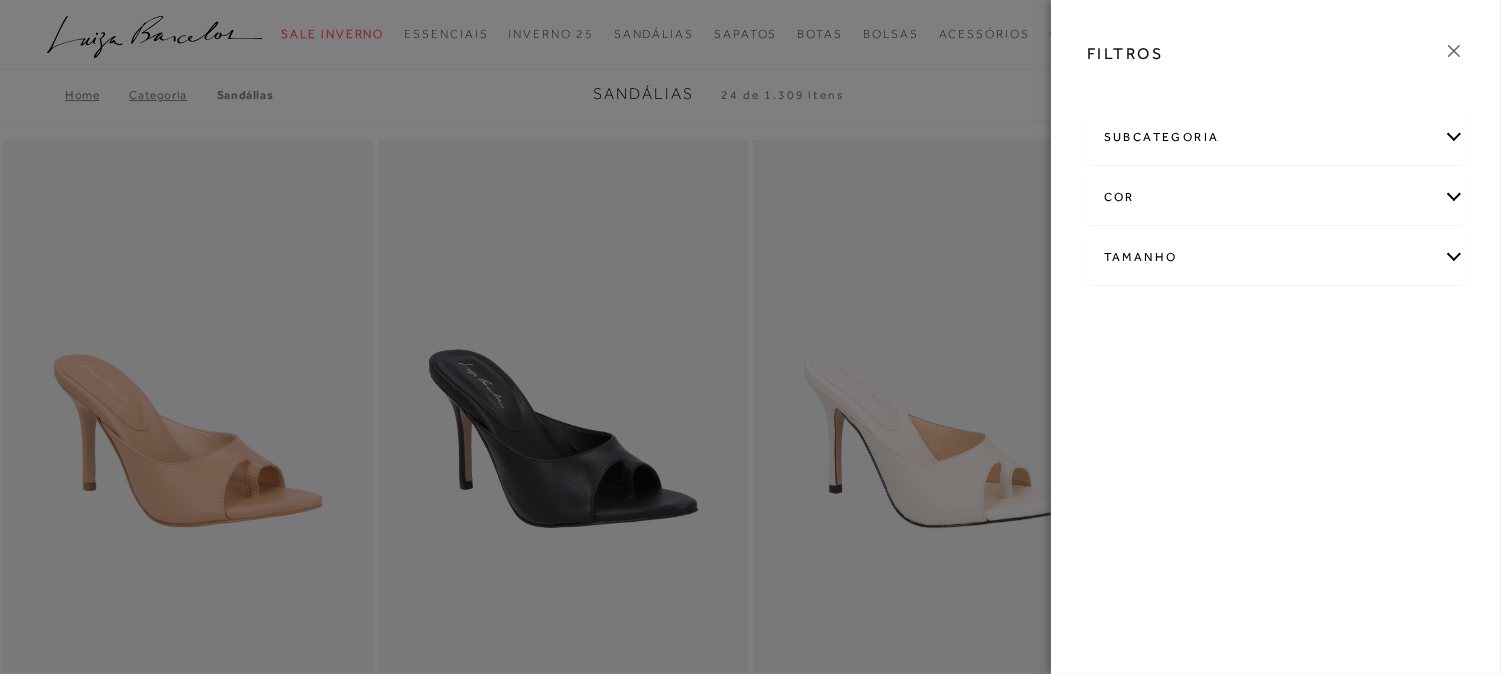 click on "Tamanho" at bounding box center [1276, 257] 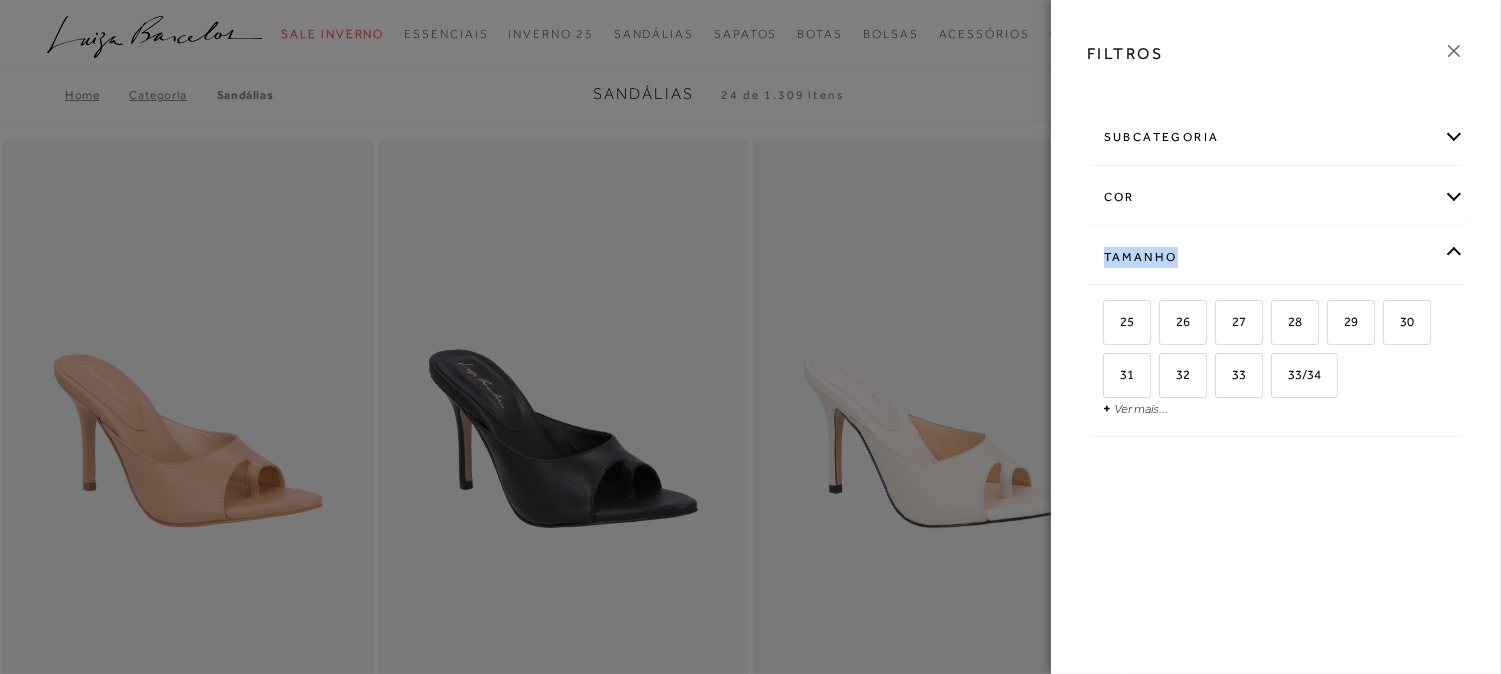 click on "Tamanho" at bounding box center (1276, 257) 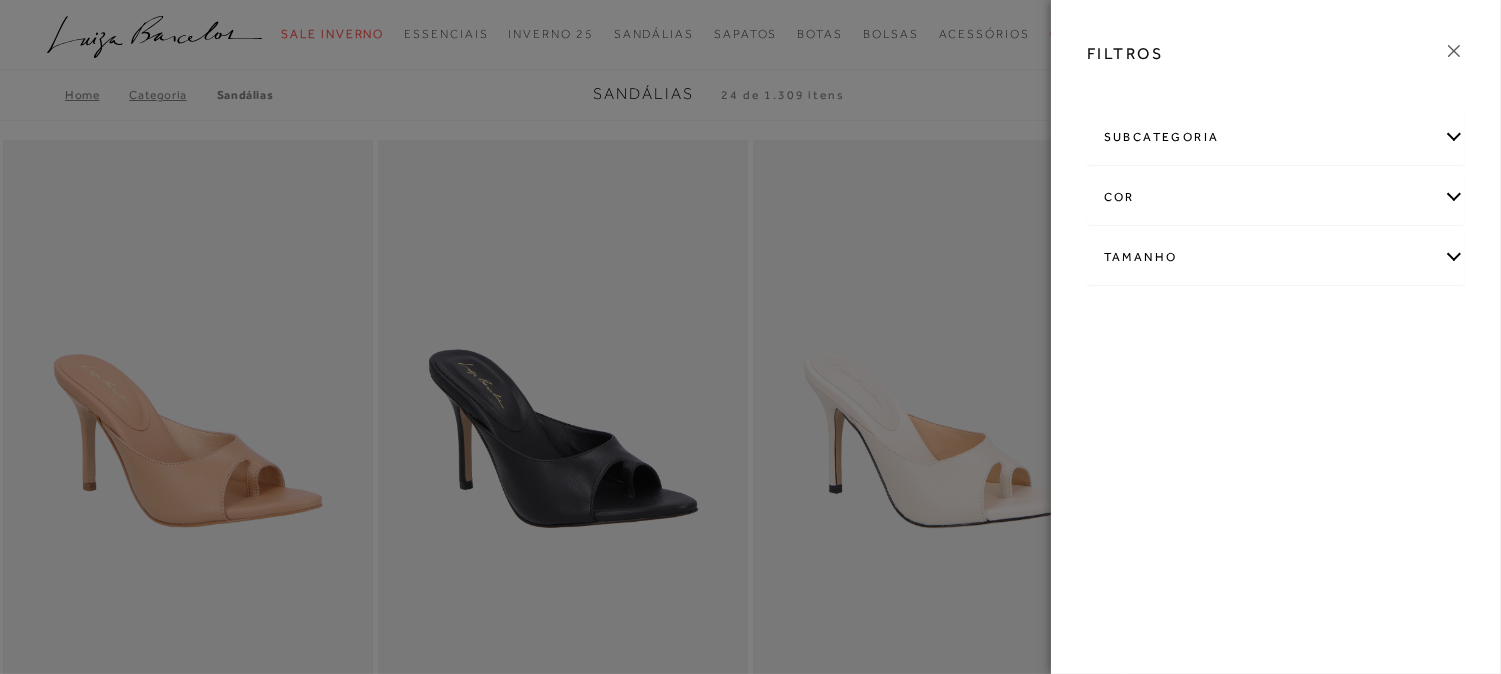 click on "cor" at bounding box center [1276, 197] 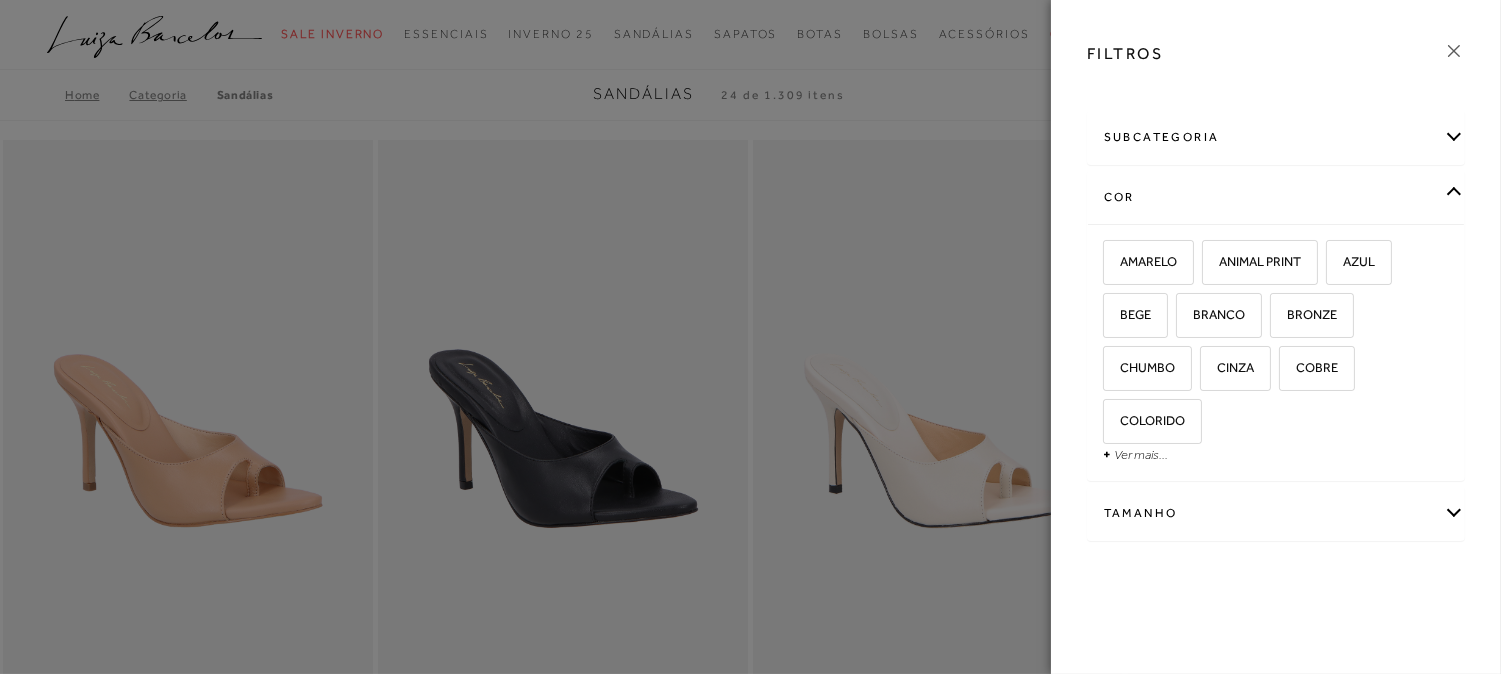 click on "cor" at bounding box center (1276, 197) 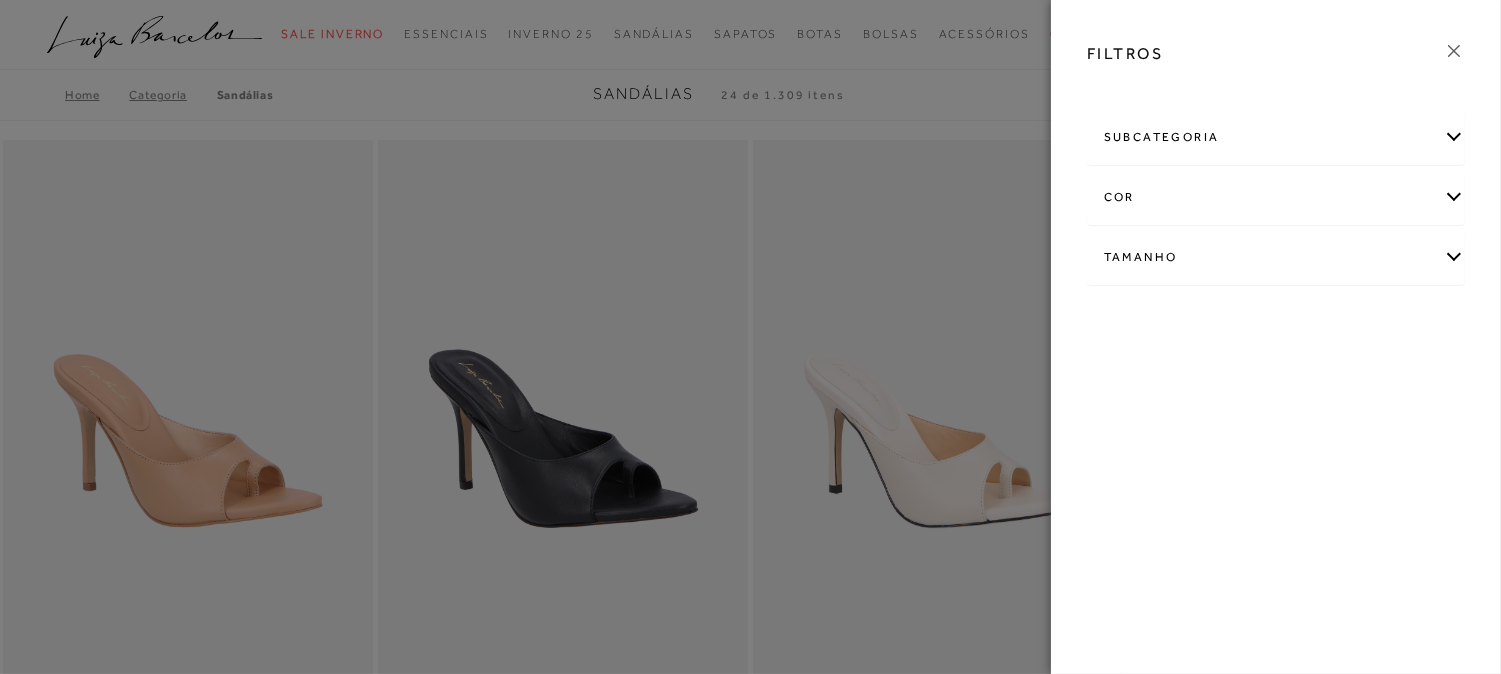 click 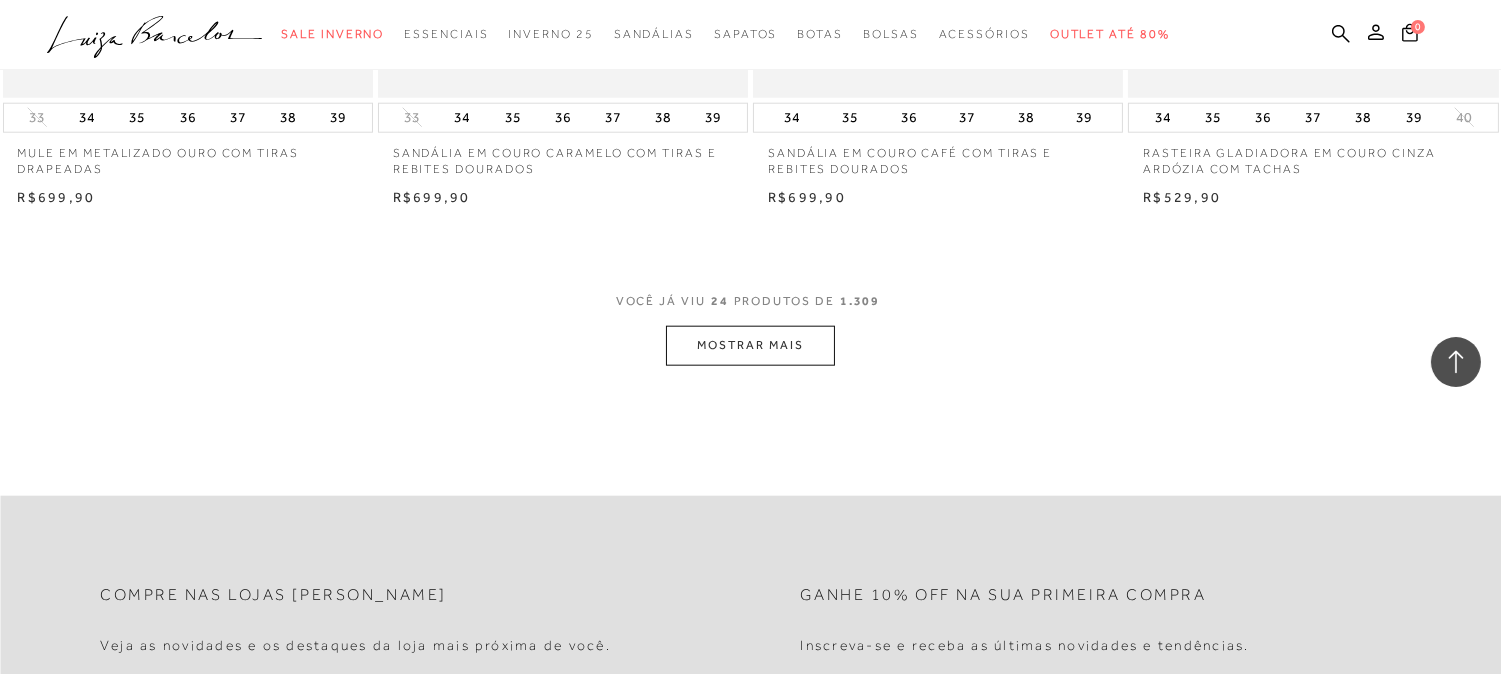 scroll, scrollTop: 4111, scrollLeft: 0, axis: vertical 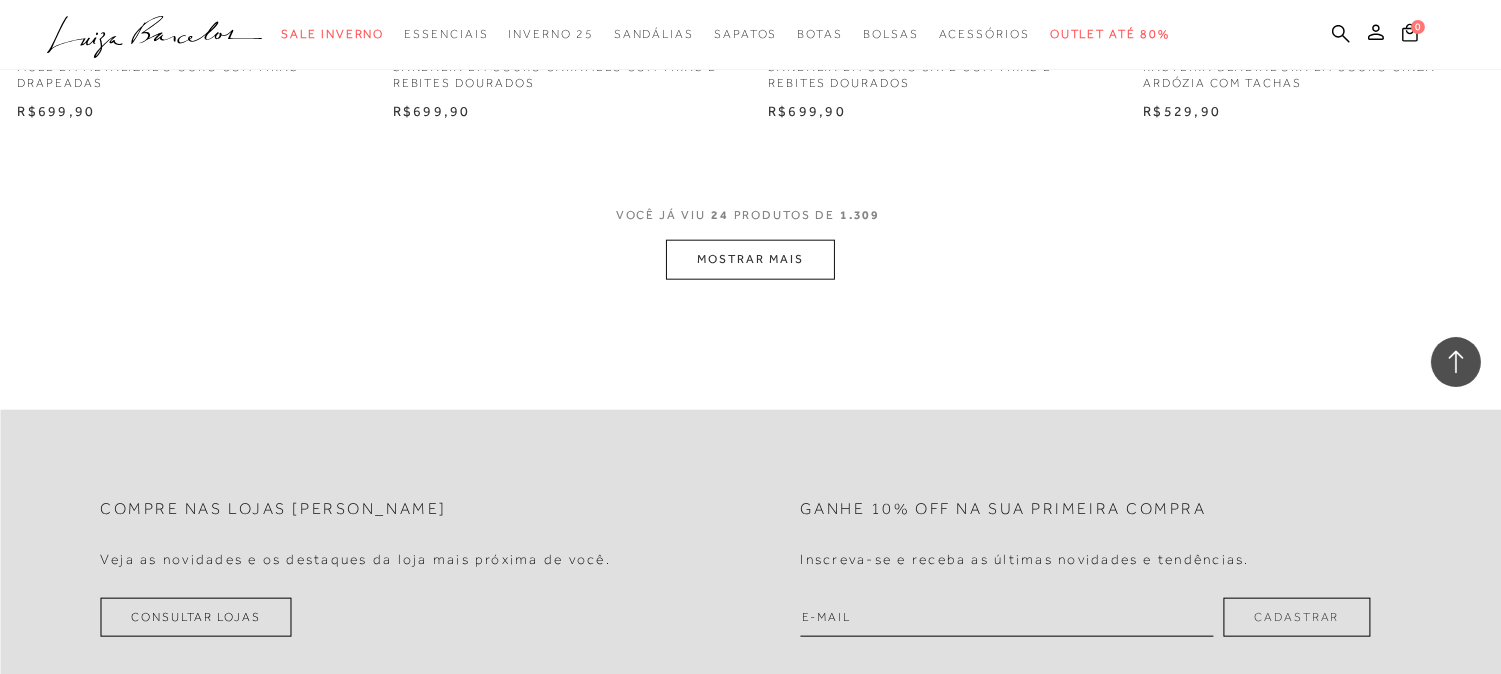 click on "MOSTRAR MAIS" at bounding box center (750, 259) 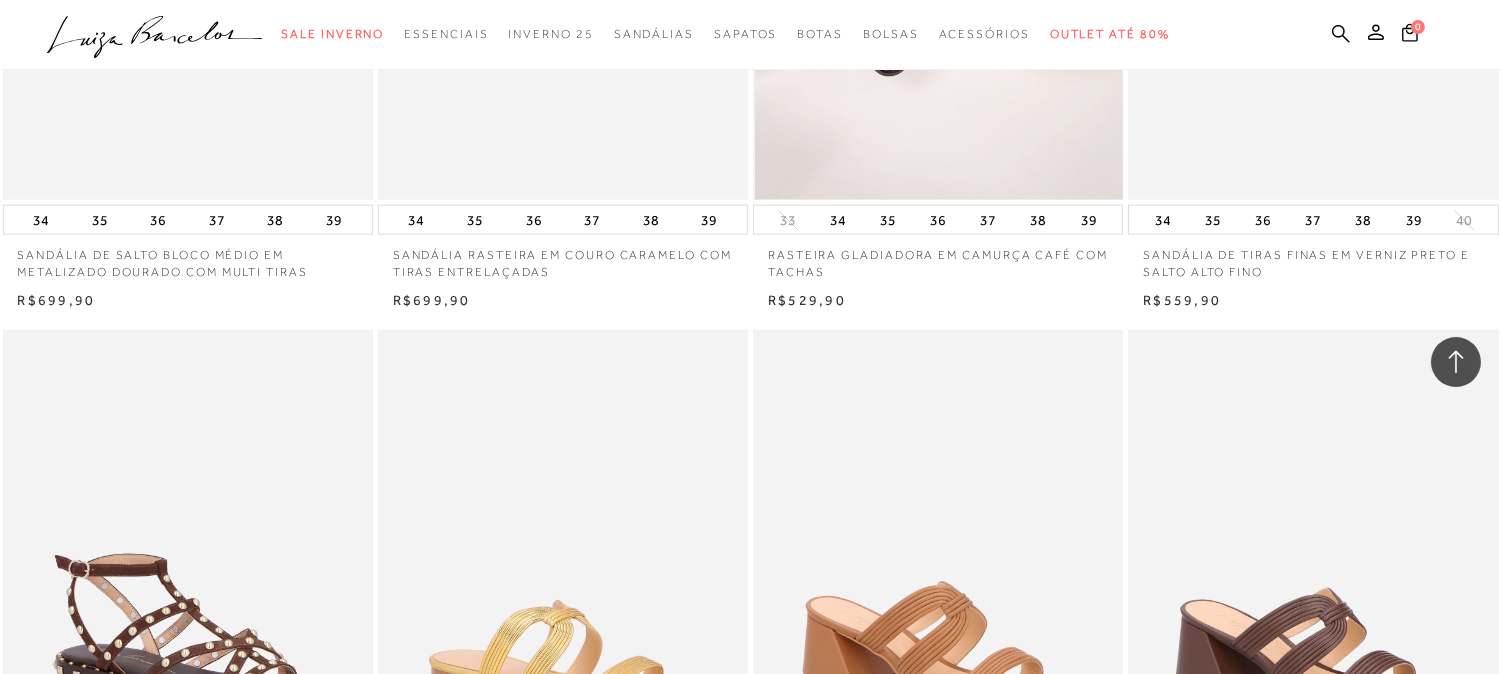 scroll, scrollTop: 4555, scrollLeft: 0, axis: vertical 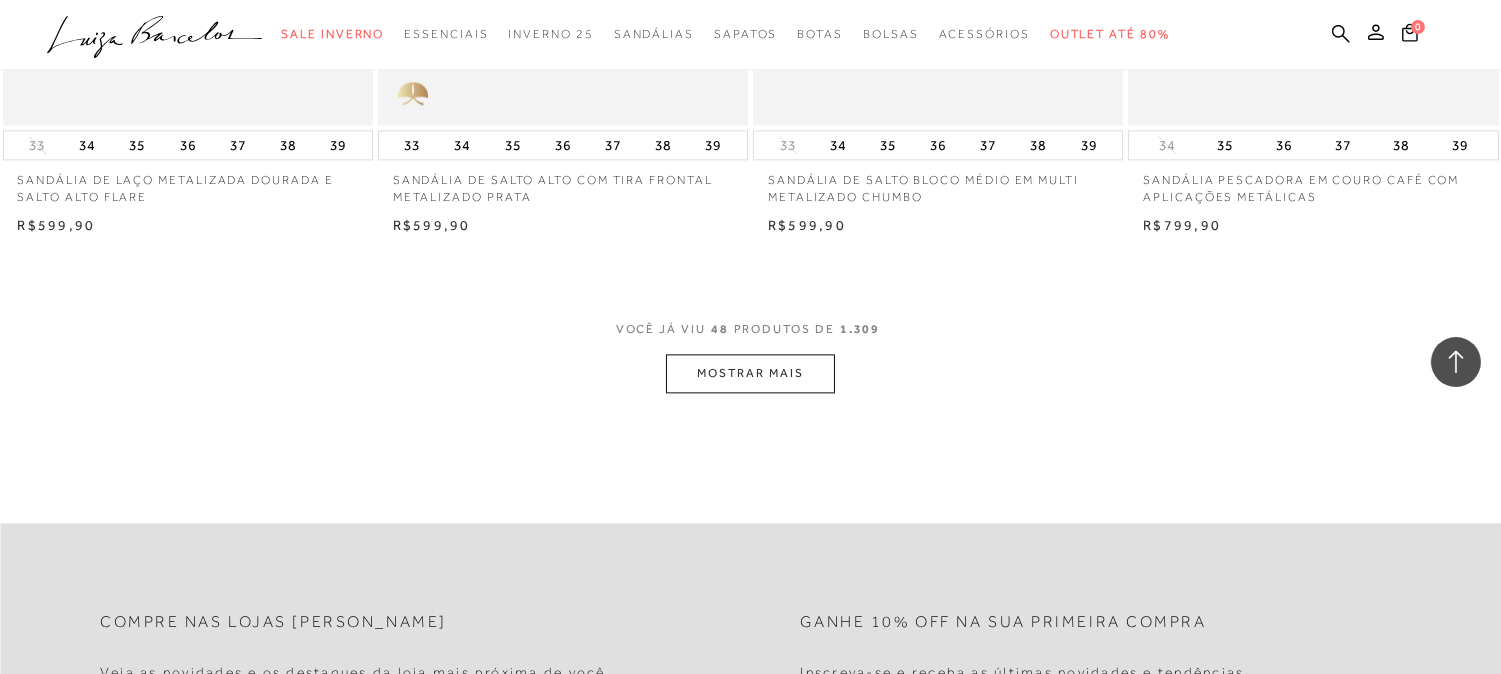 click on "MOSTRAR MAIS" at bounding box center [750, 373] 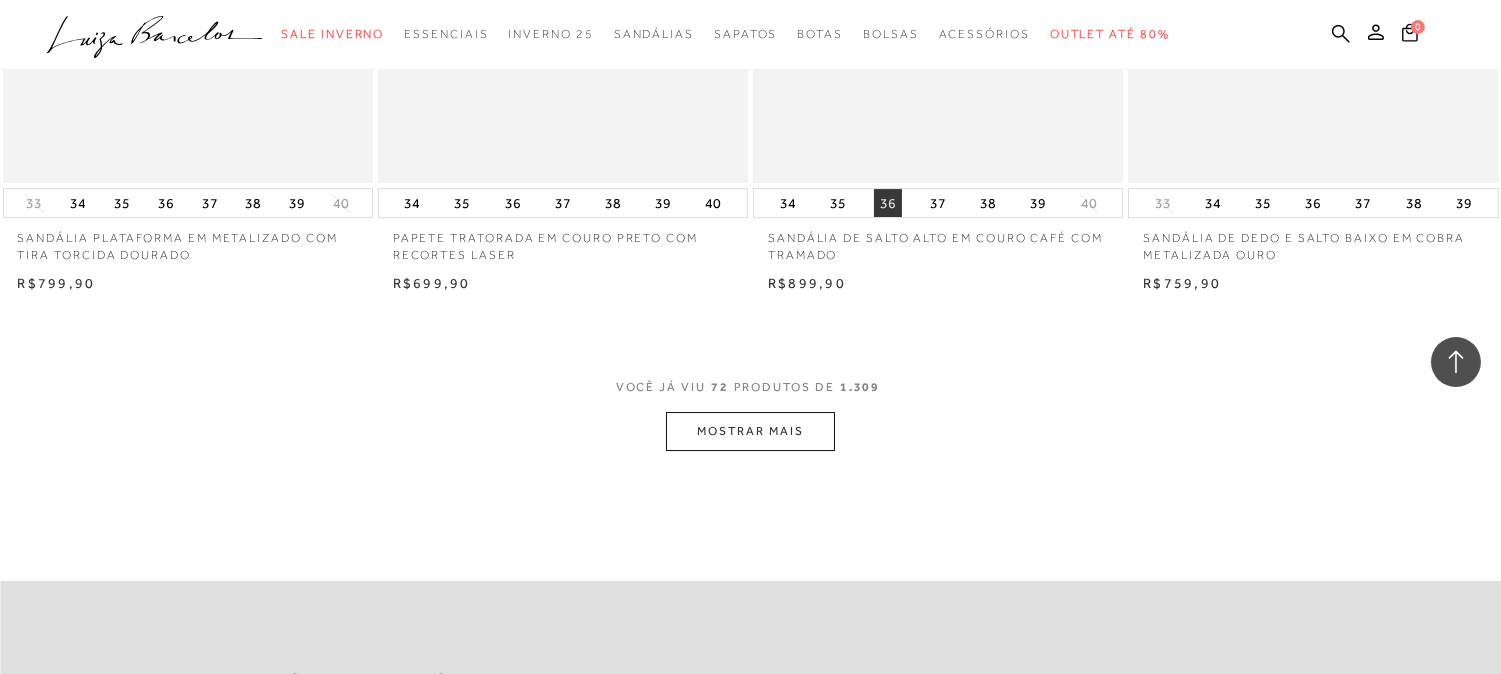scroll, scrollTop: 12222, scrollLeft: 0, axis: vertical 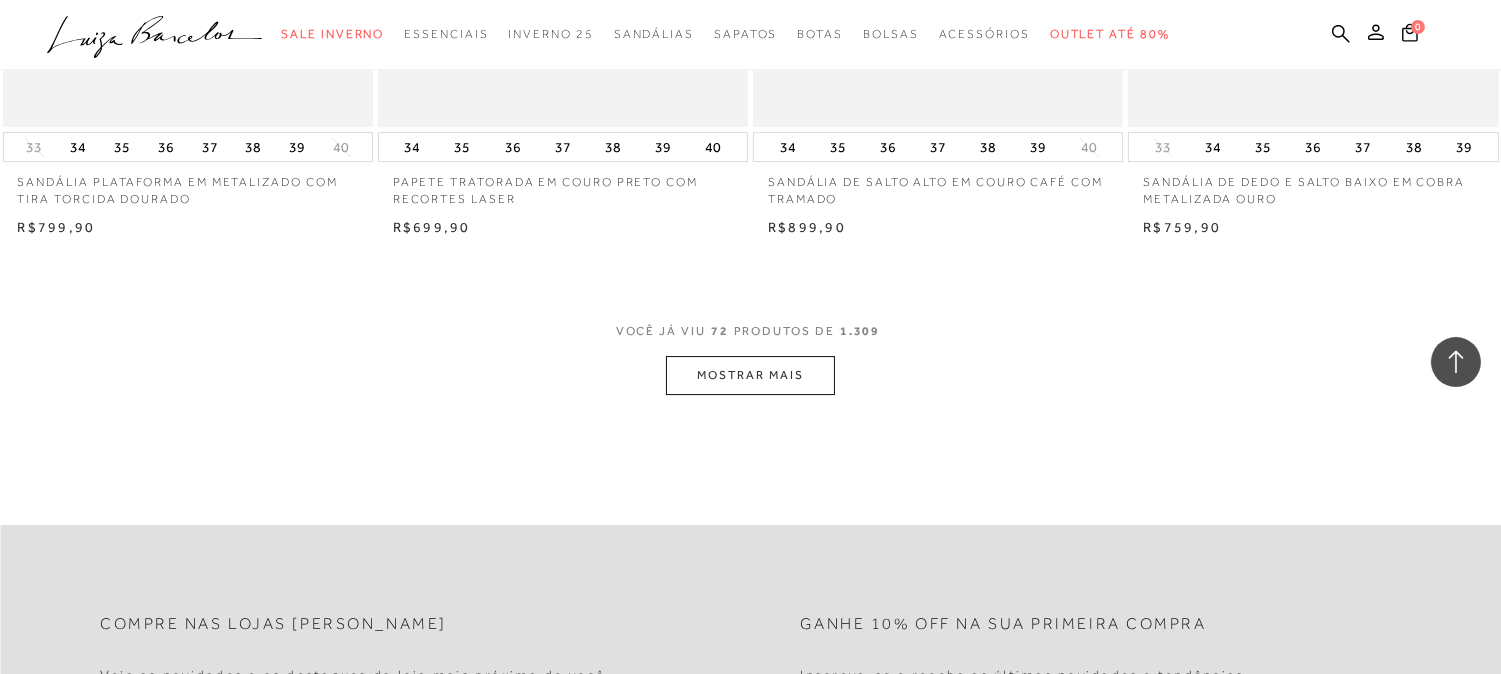 click on "MOSTRAR MAIS" at bounding box center [750, 375] 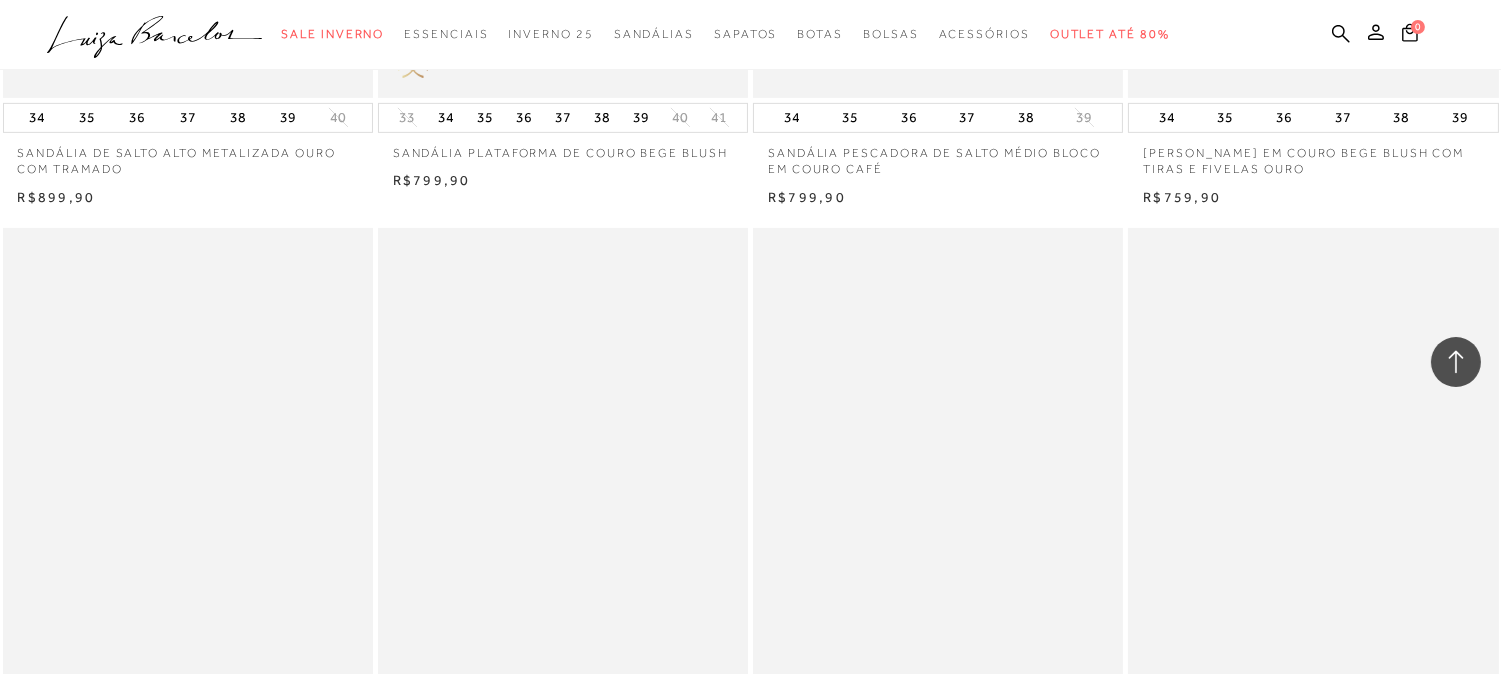 scroll, scrollTop: 15027, scrollLeft: 0, axis: vertical 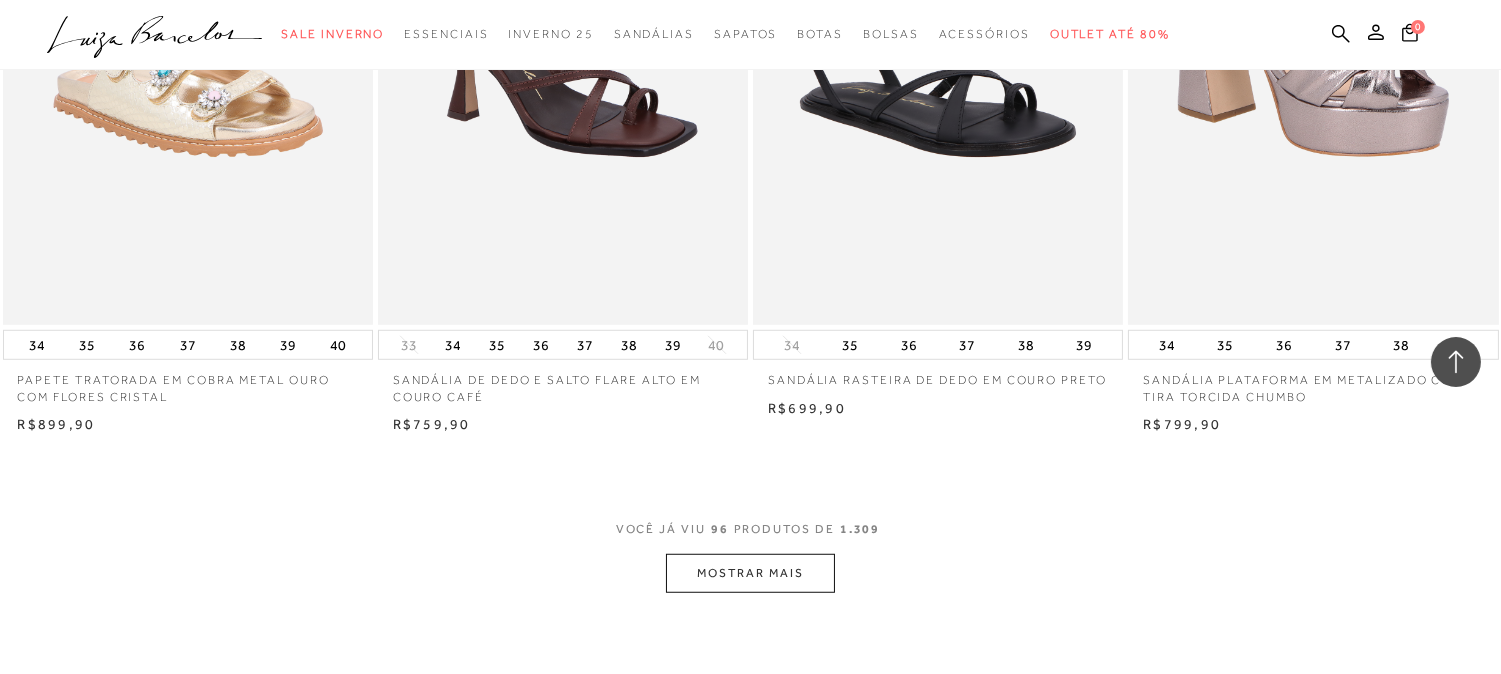 click on "MOSTRAR MAIS" at bounding box center (750, 573) 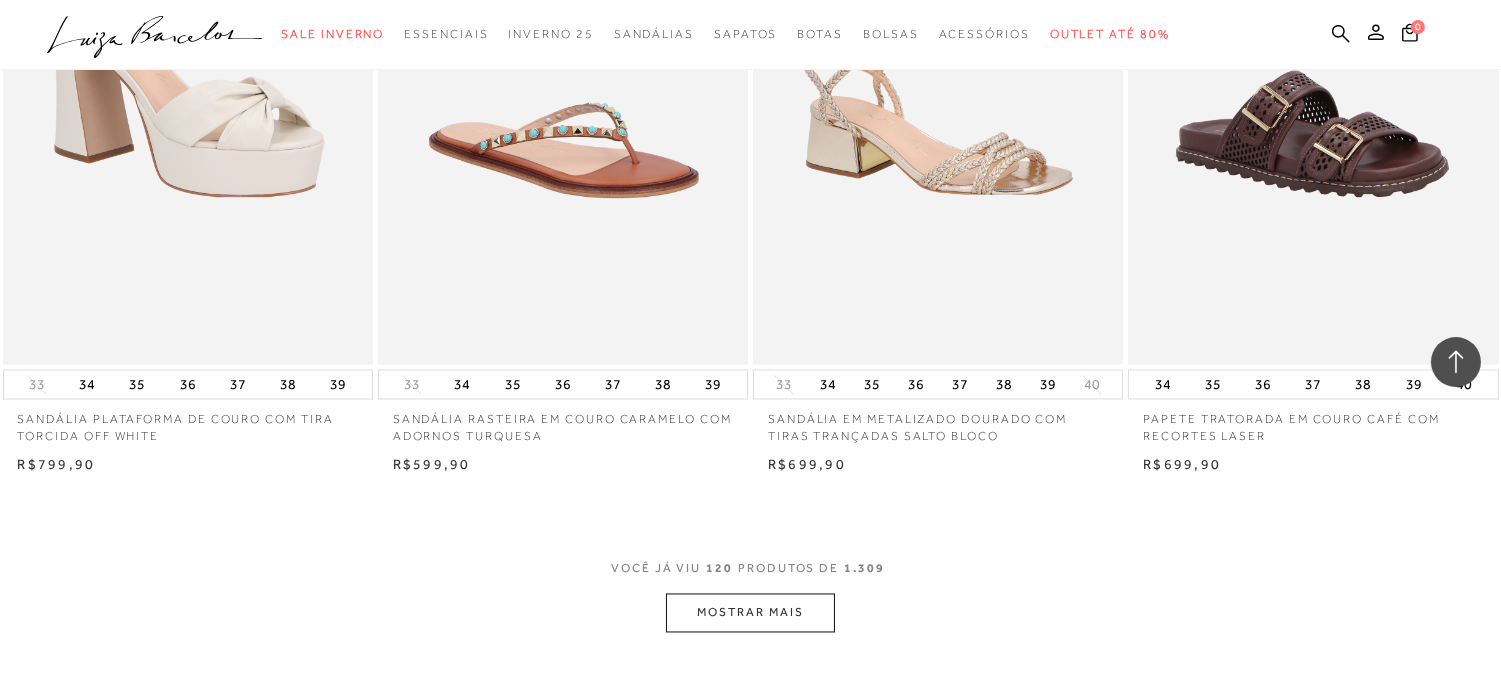 scroll, scrollTop: 20361, scrollLeft: 0, axis: vertical 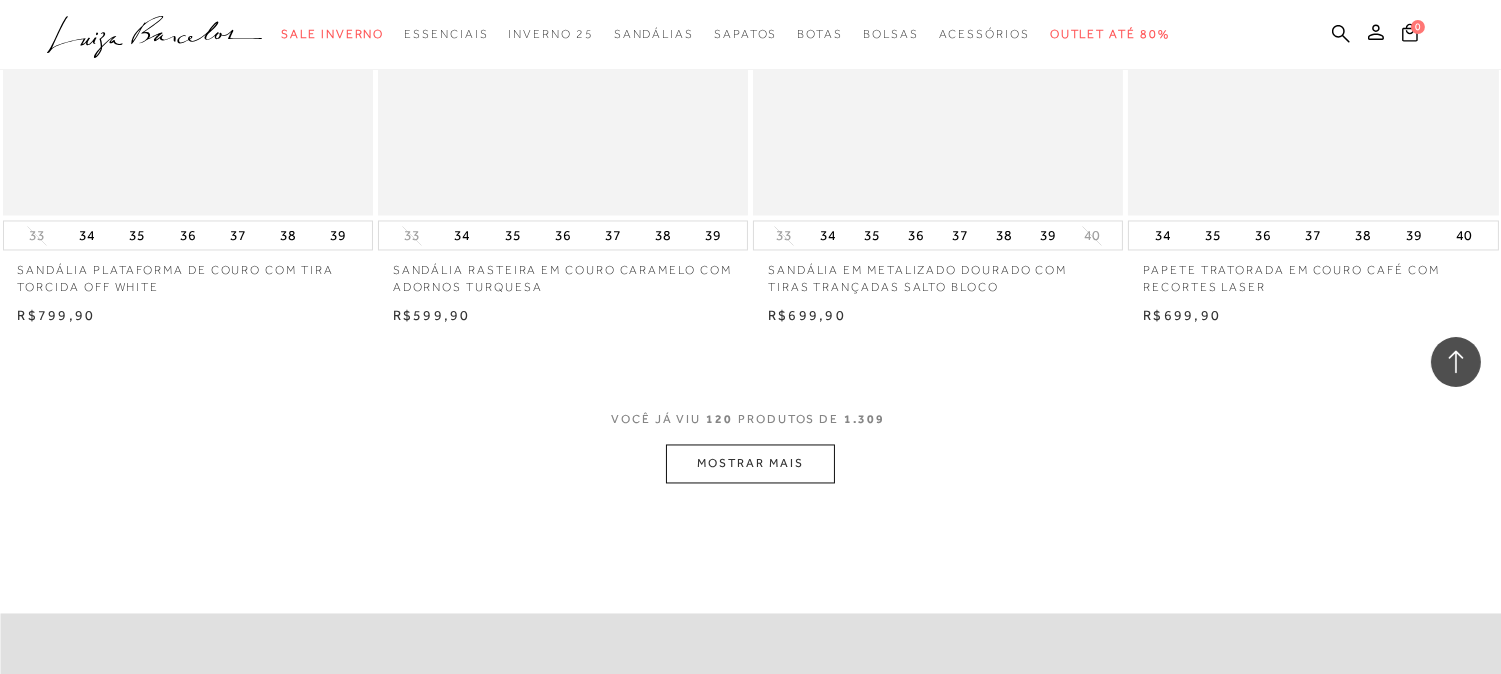 click on "MOSTRAR MAIS" at bounding box center [750, 463] 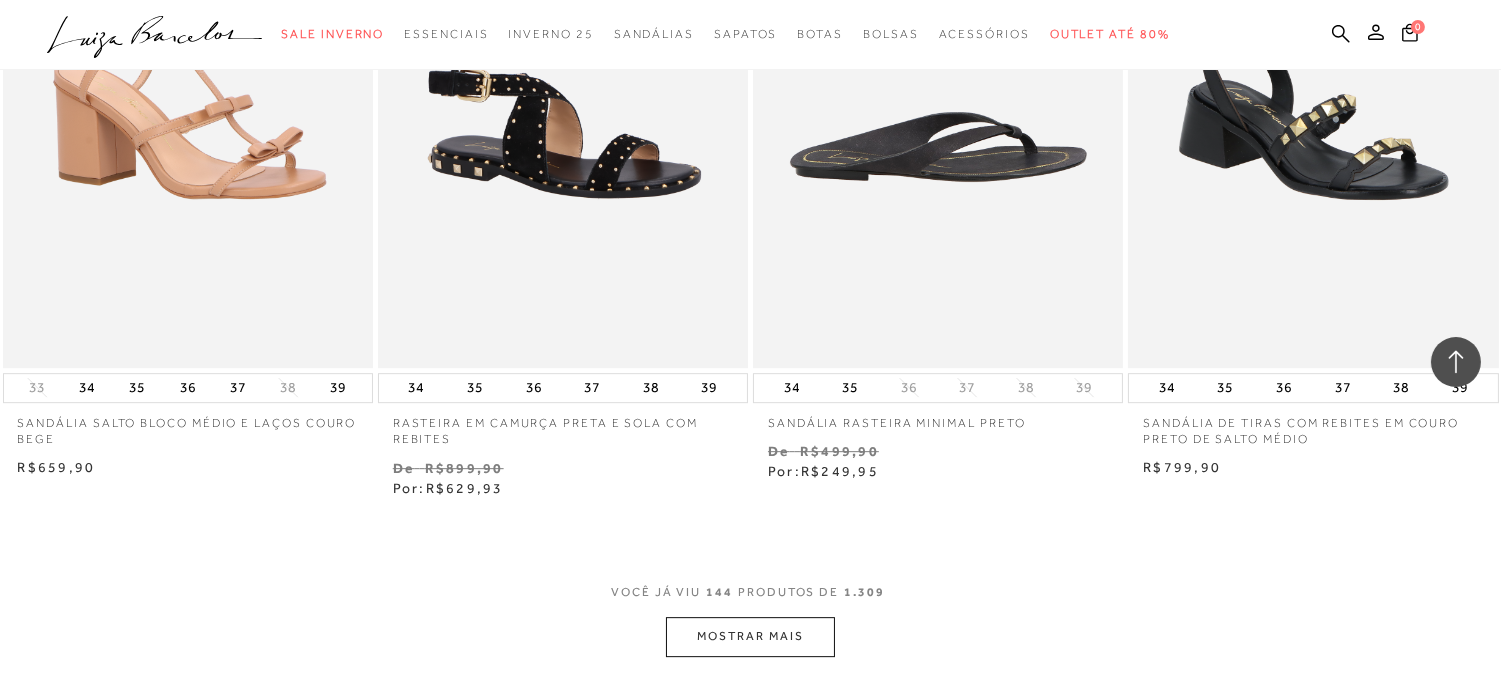 scroll, scrollTop: 24361, scrollLeft: 0, axis: vertical 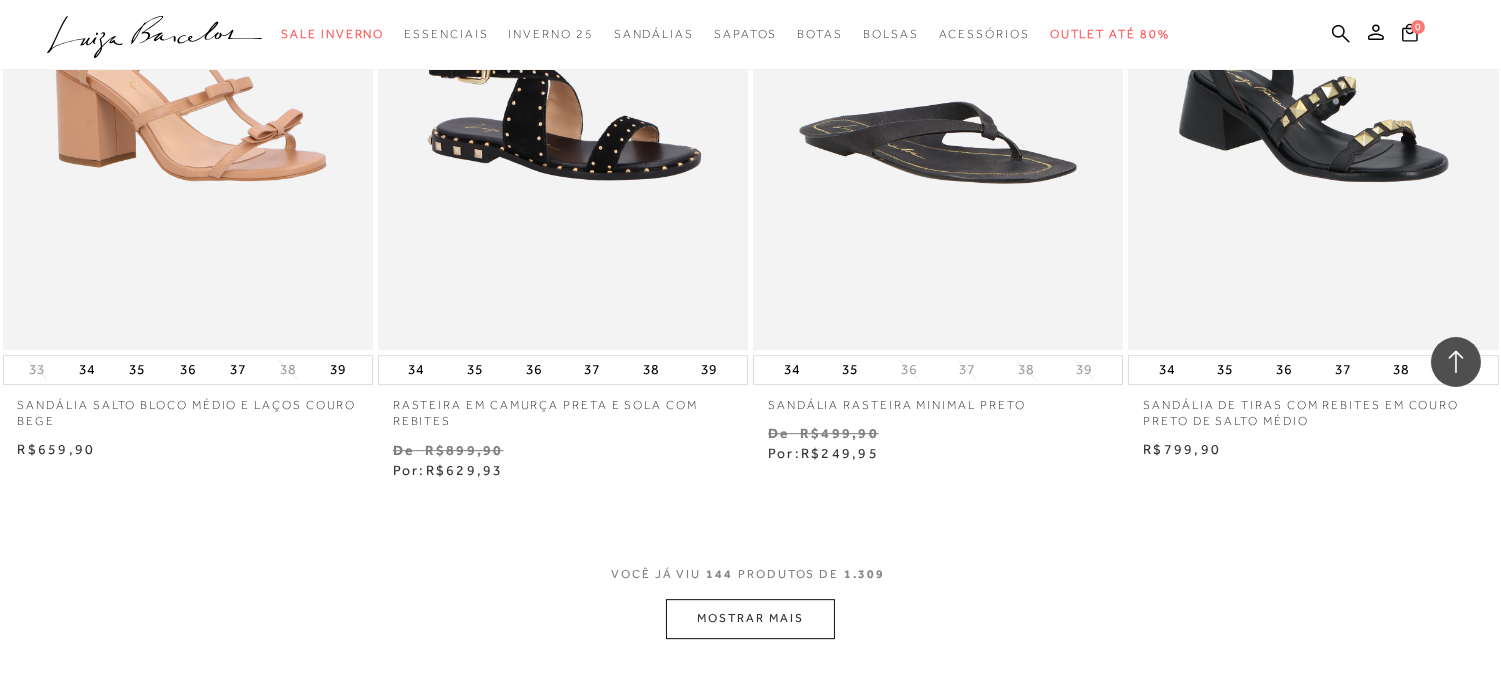 click on "MOSTRAR MAIS" at bounding box center (750, 618) 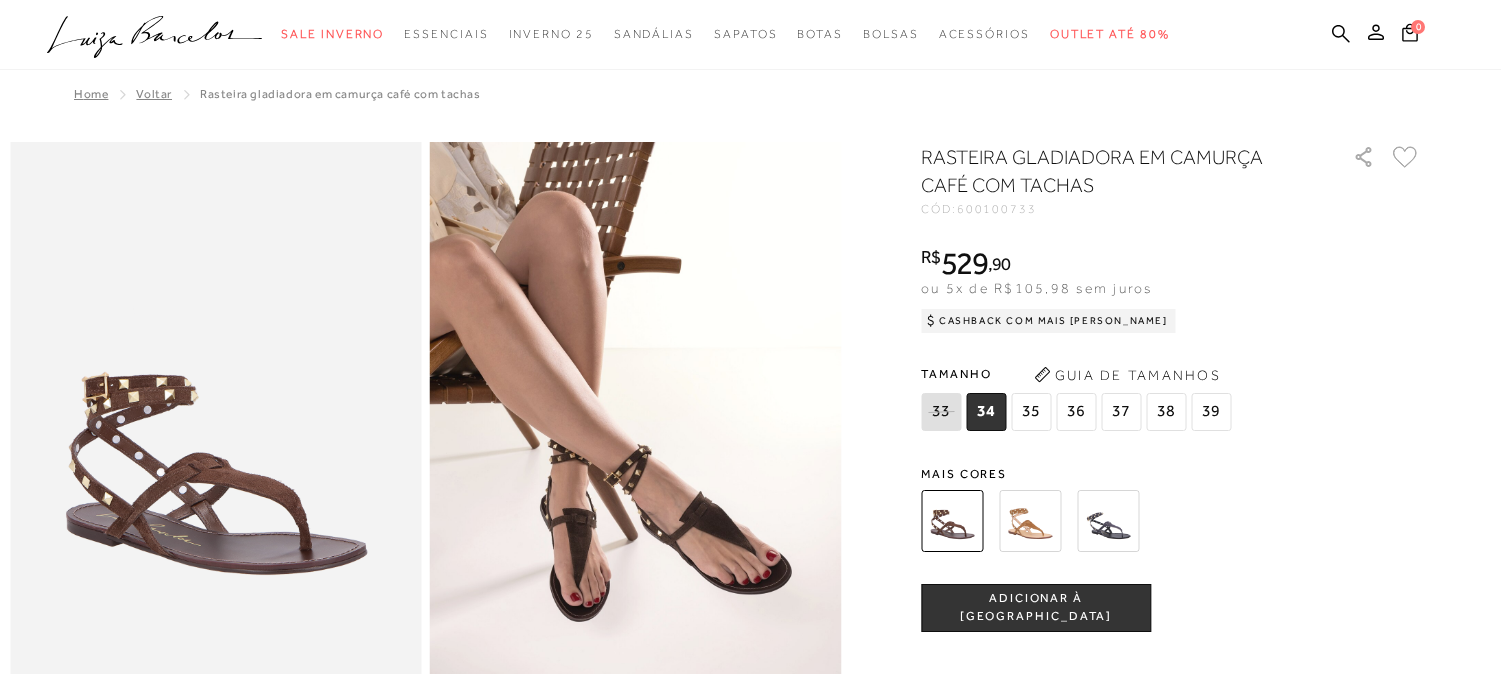 scroll, scrollTop: 0, scrollLeft: 0, axis: both 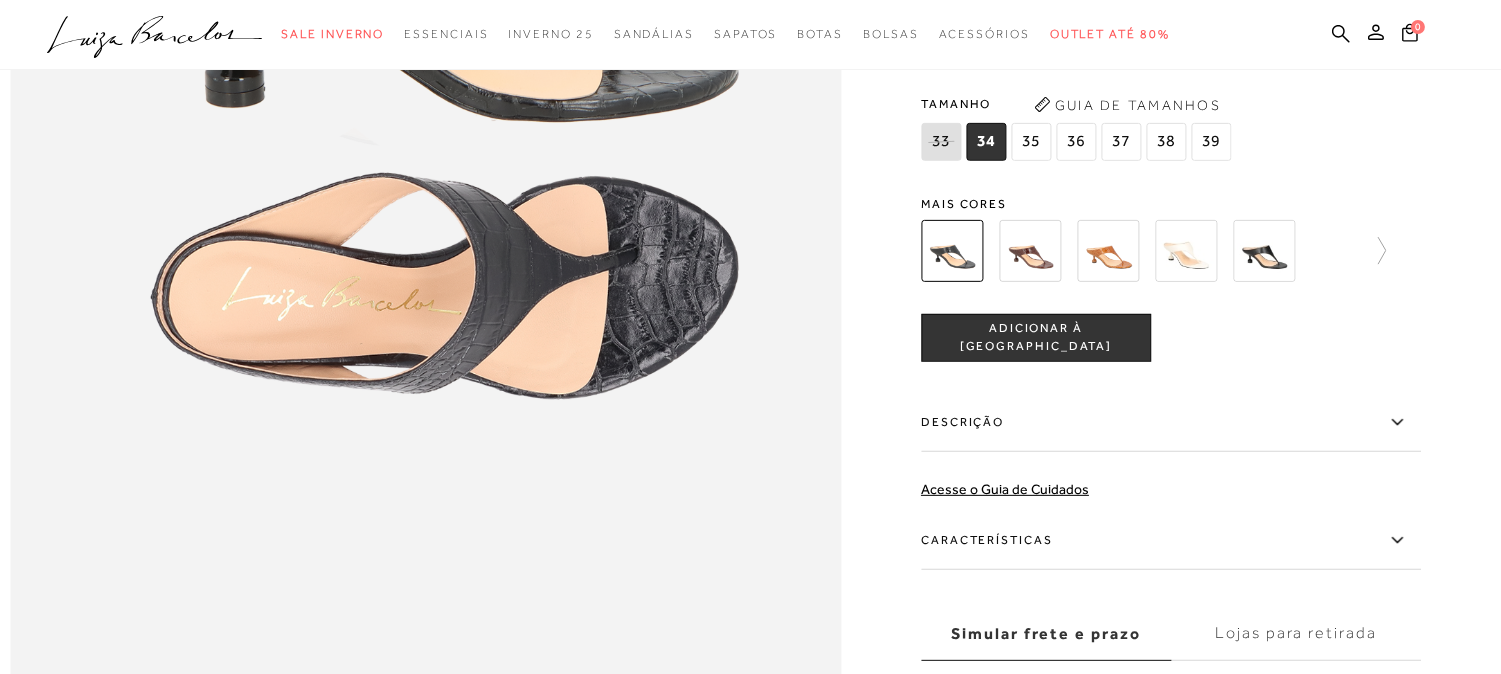 click at bounding box center (1186, 251) 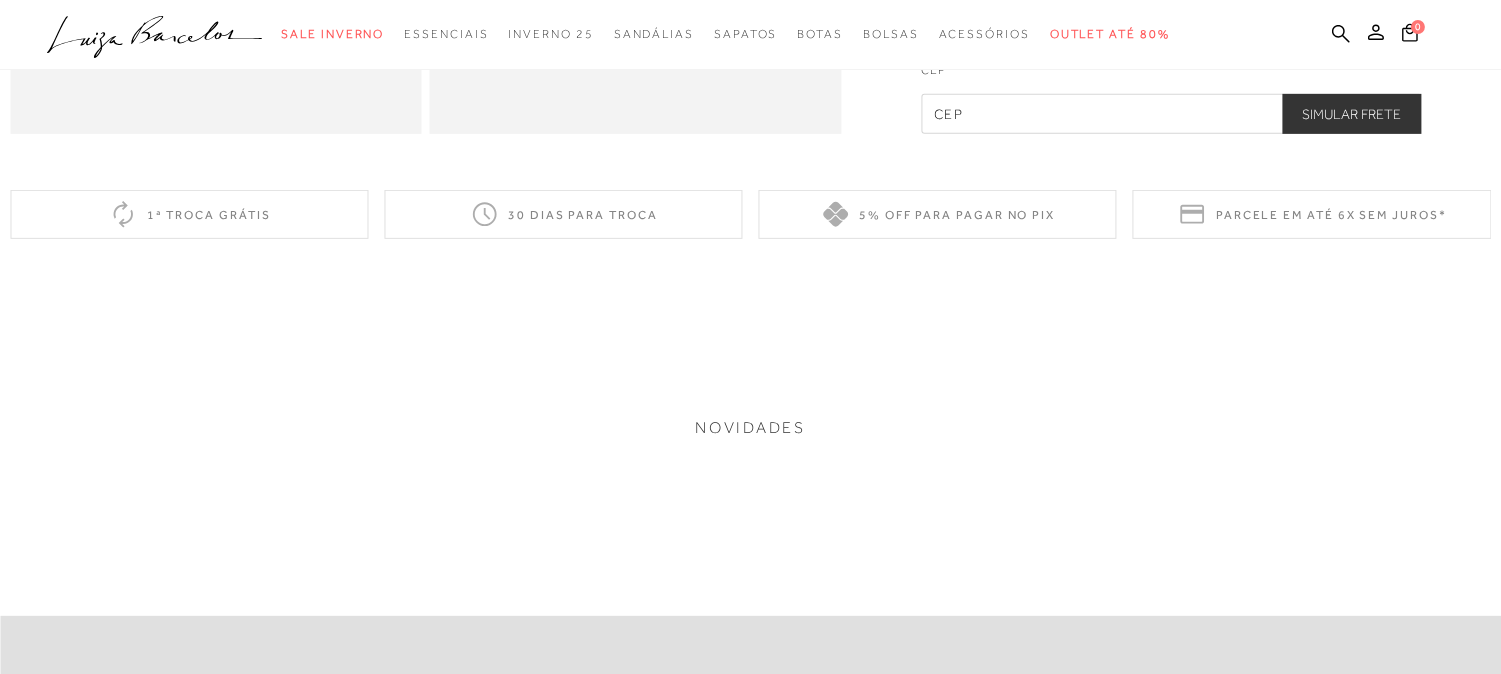 scroll, scrollTop: 1180, scrollLeft: 0, axis: vertical 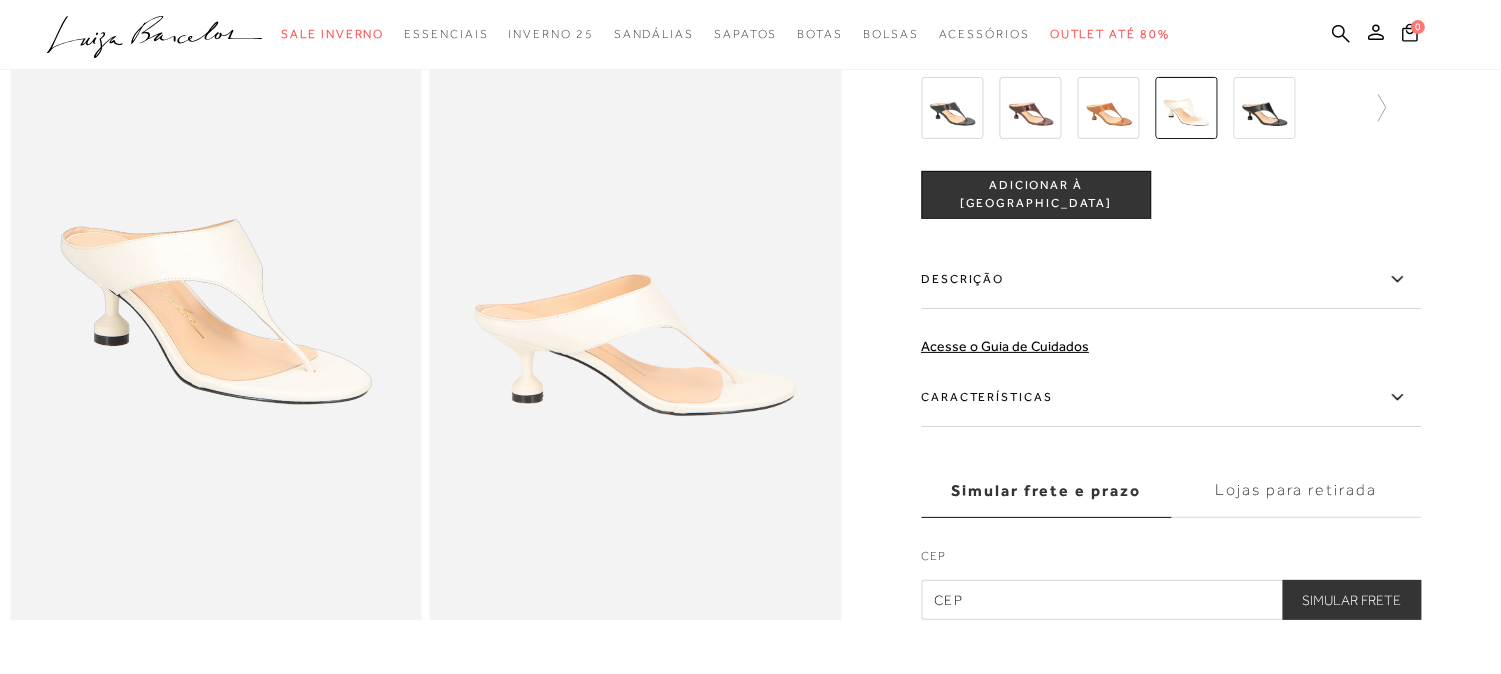 click on "Cashback com Mais [PERSON_NAME]" at bounding box center (1048, -15) 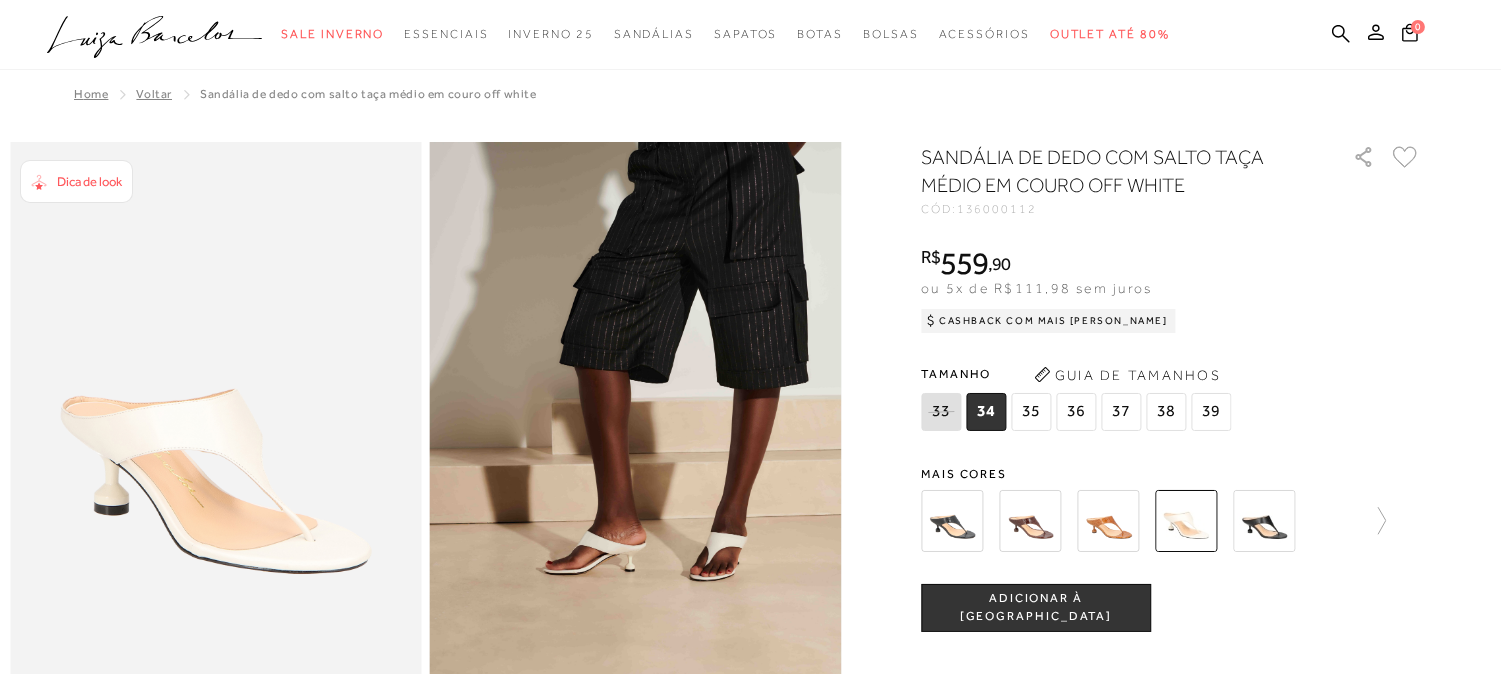 scroll, scrollTop: 0, scrollLeft: 0, axis: both 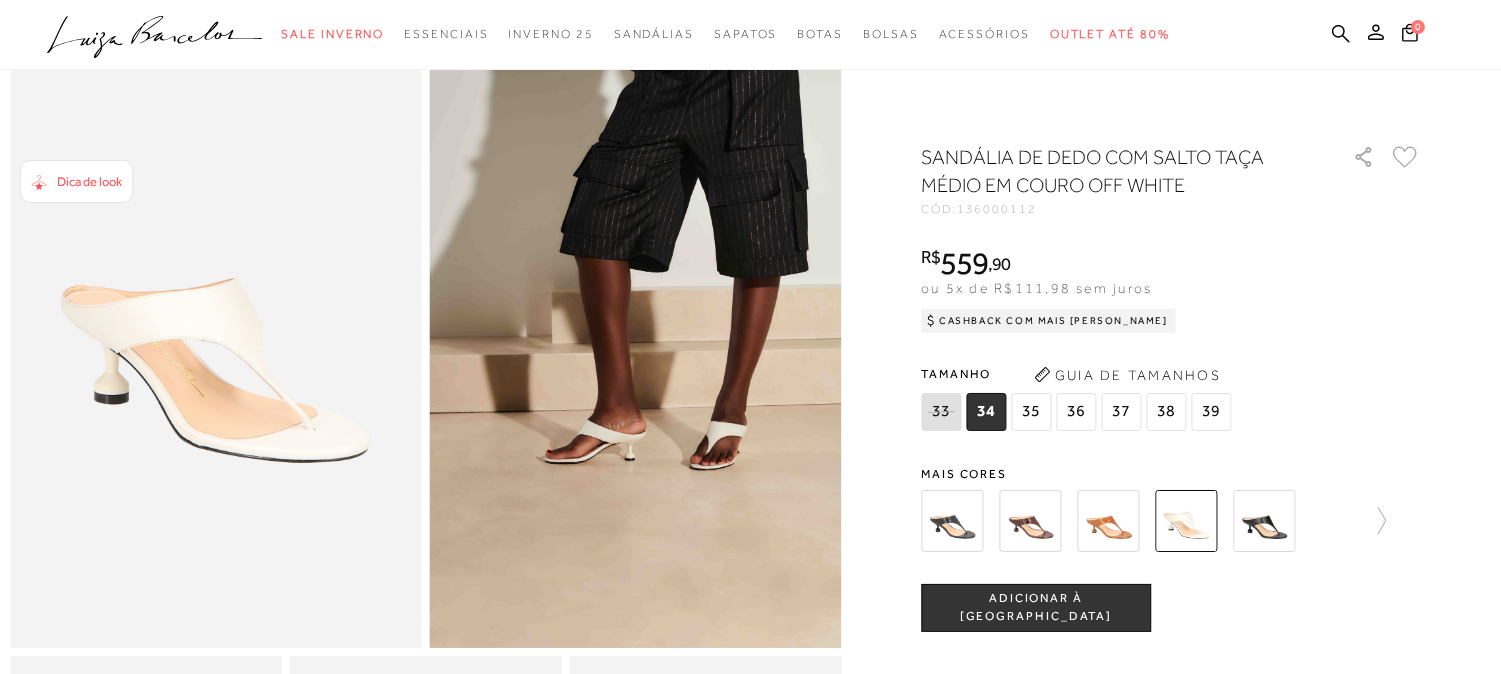 click at bounding box center (1030, 521) 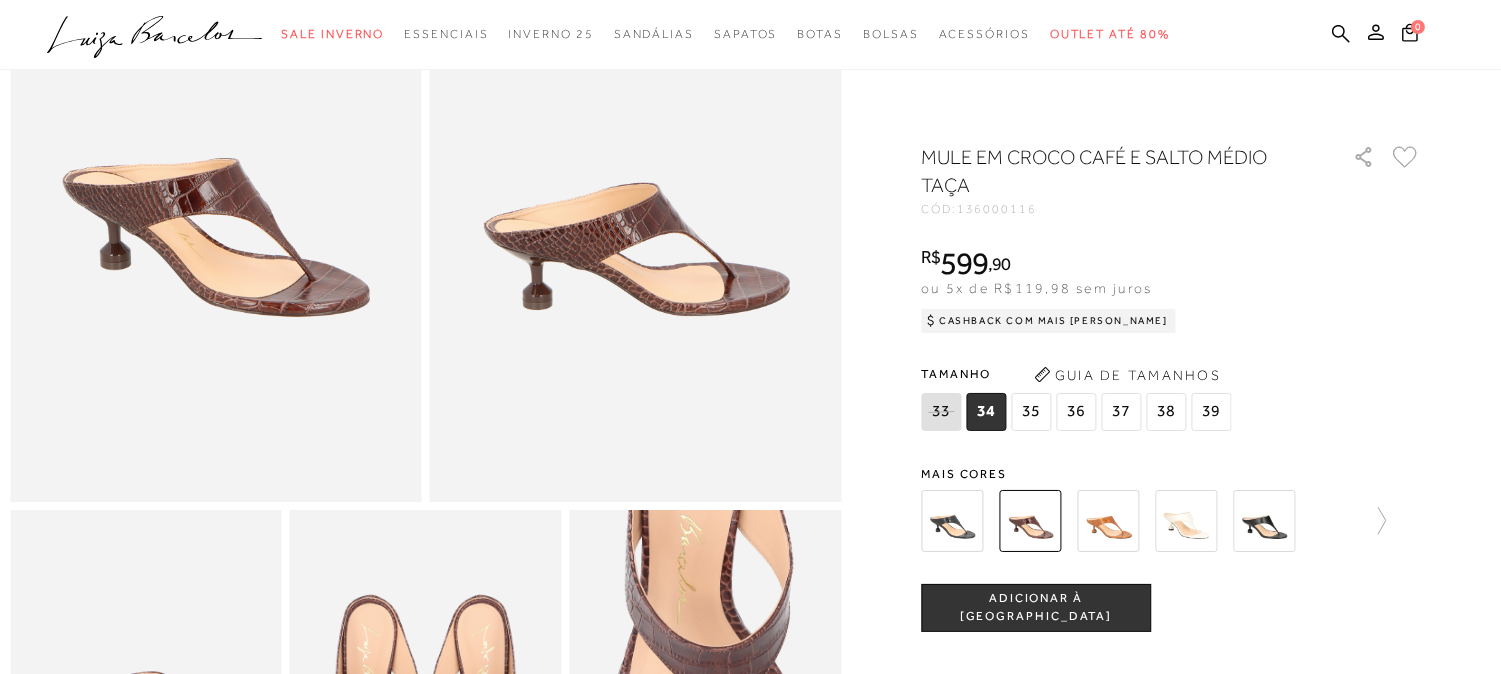scroll, scrollTop: 222, scrollLeft: 0, axis: vertical 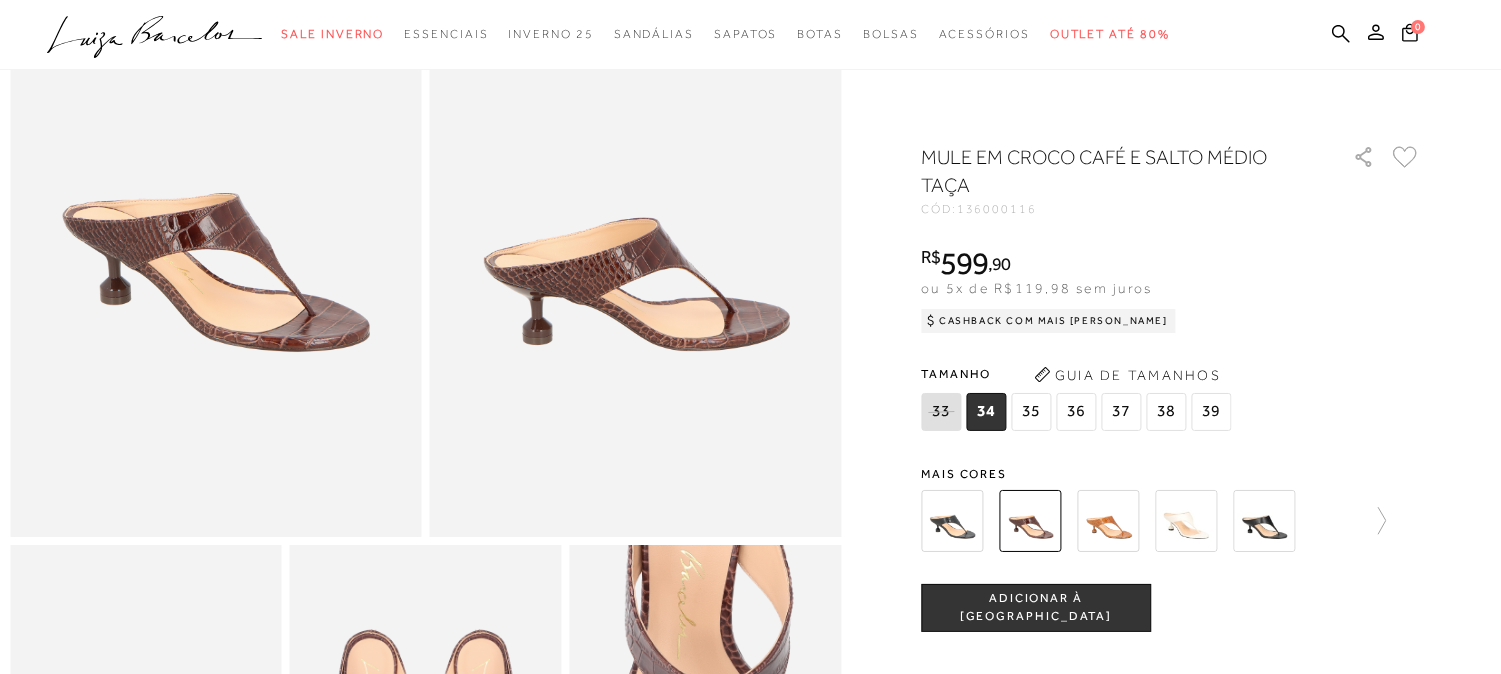 click at bounding box center (1264, 521) 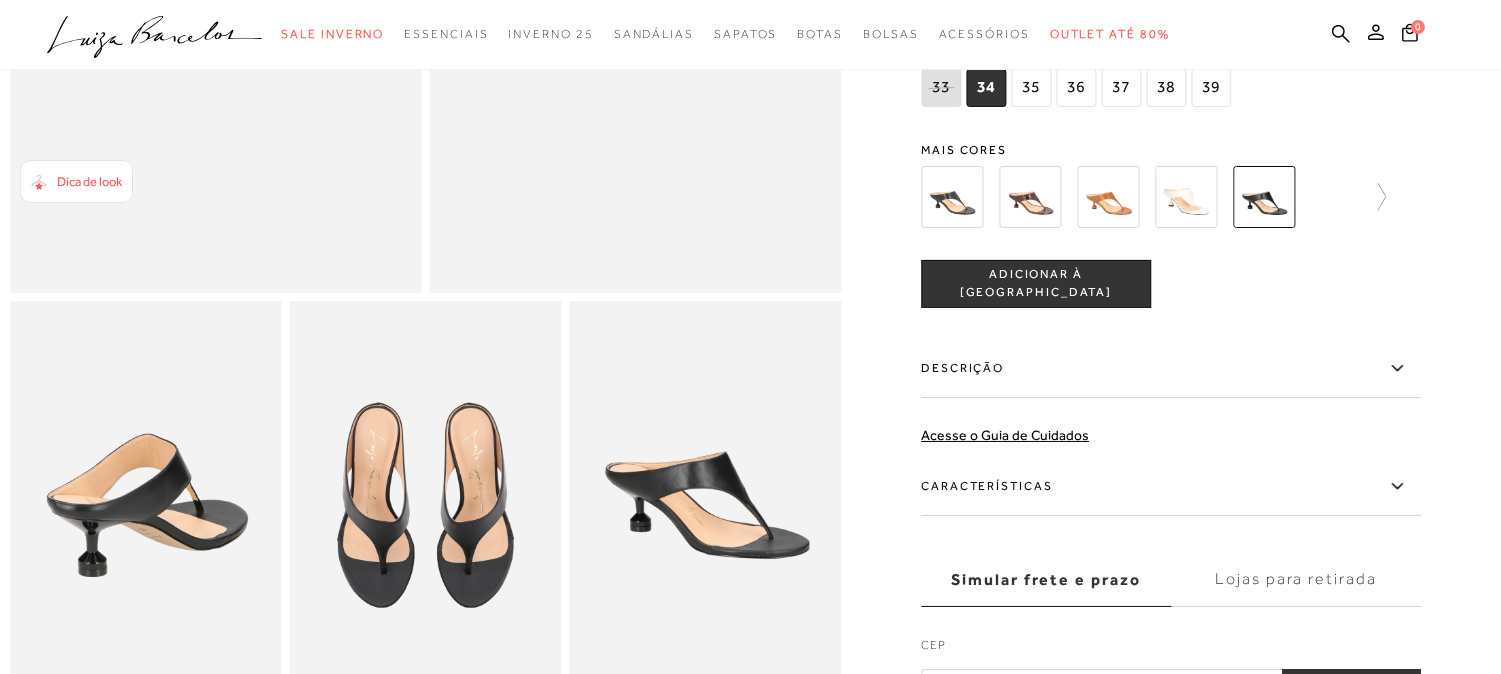 scroll, scrollTop: 444, scrollLeft: 0, axis: vertical 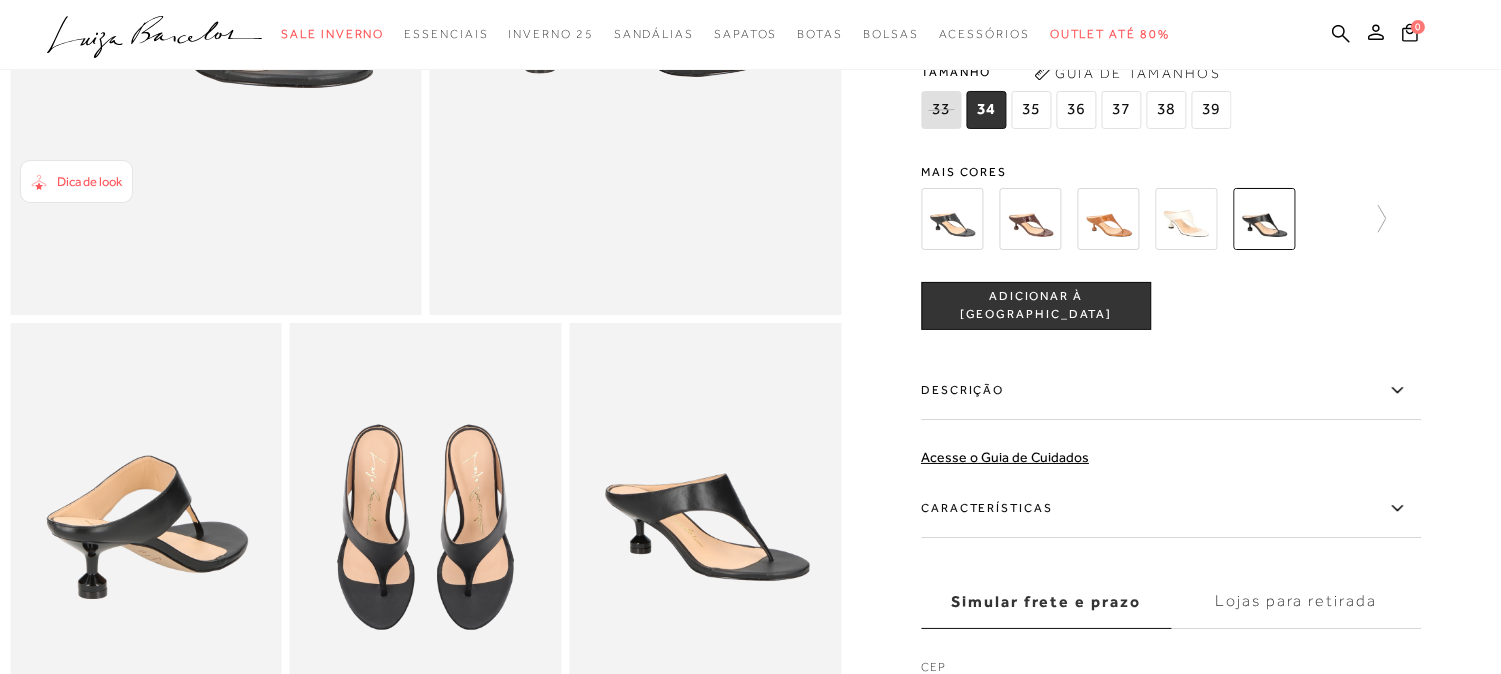click at bounding box center (1171, 219) 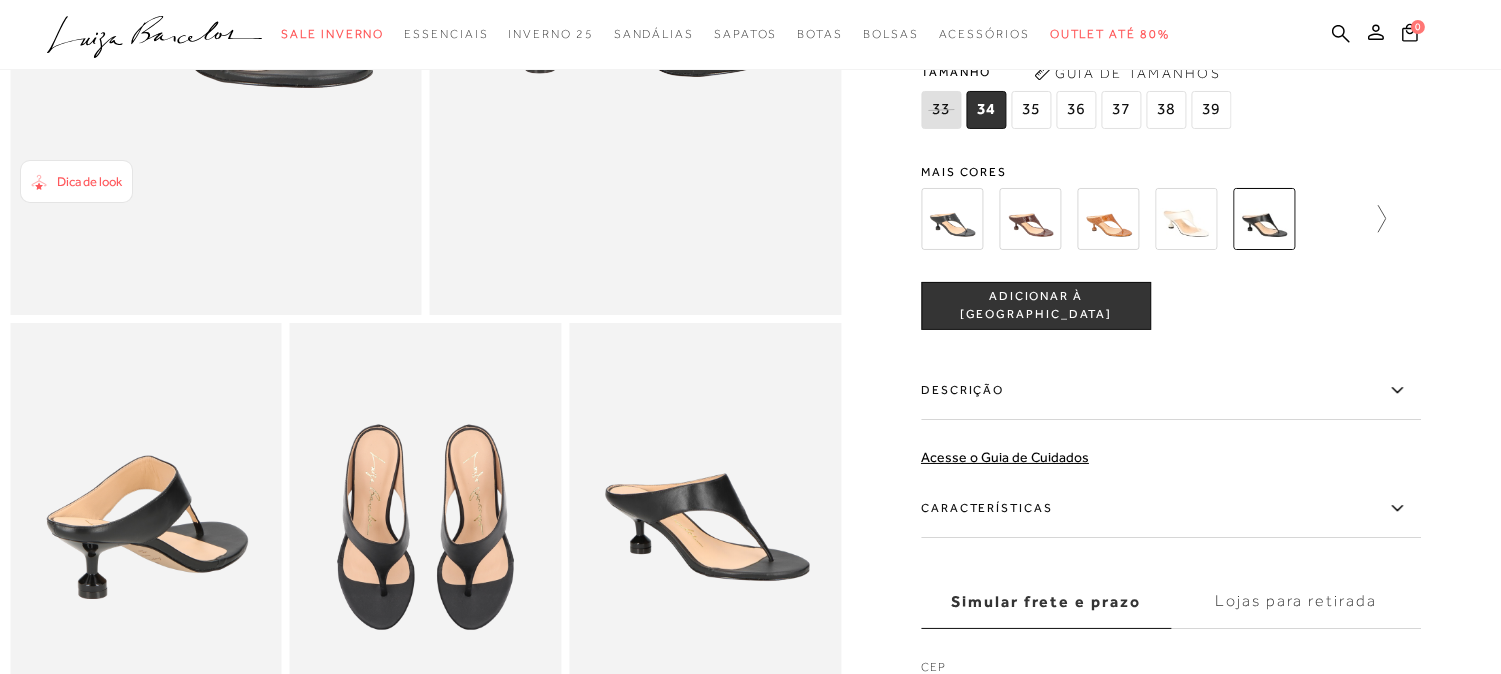 click 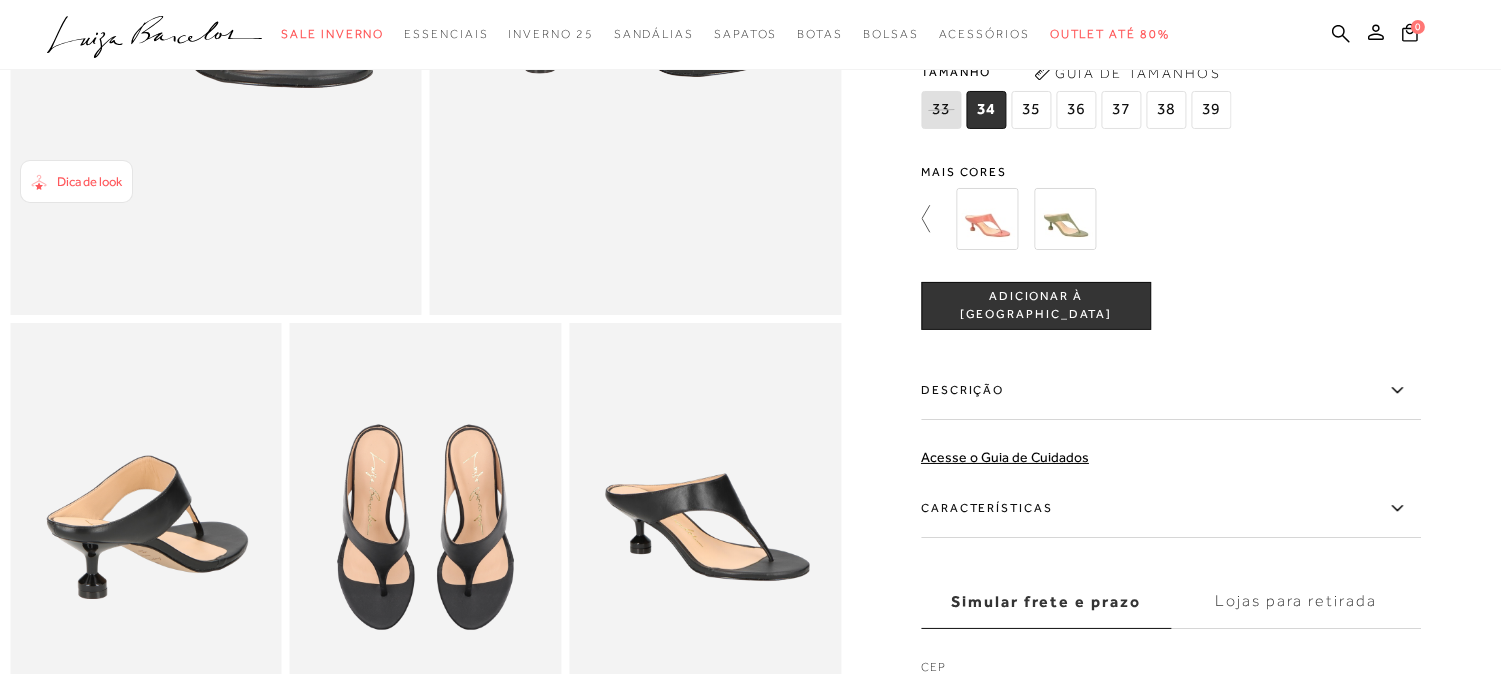 click 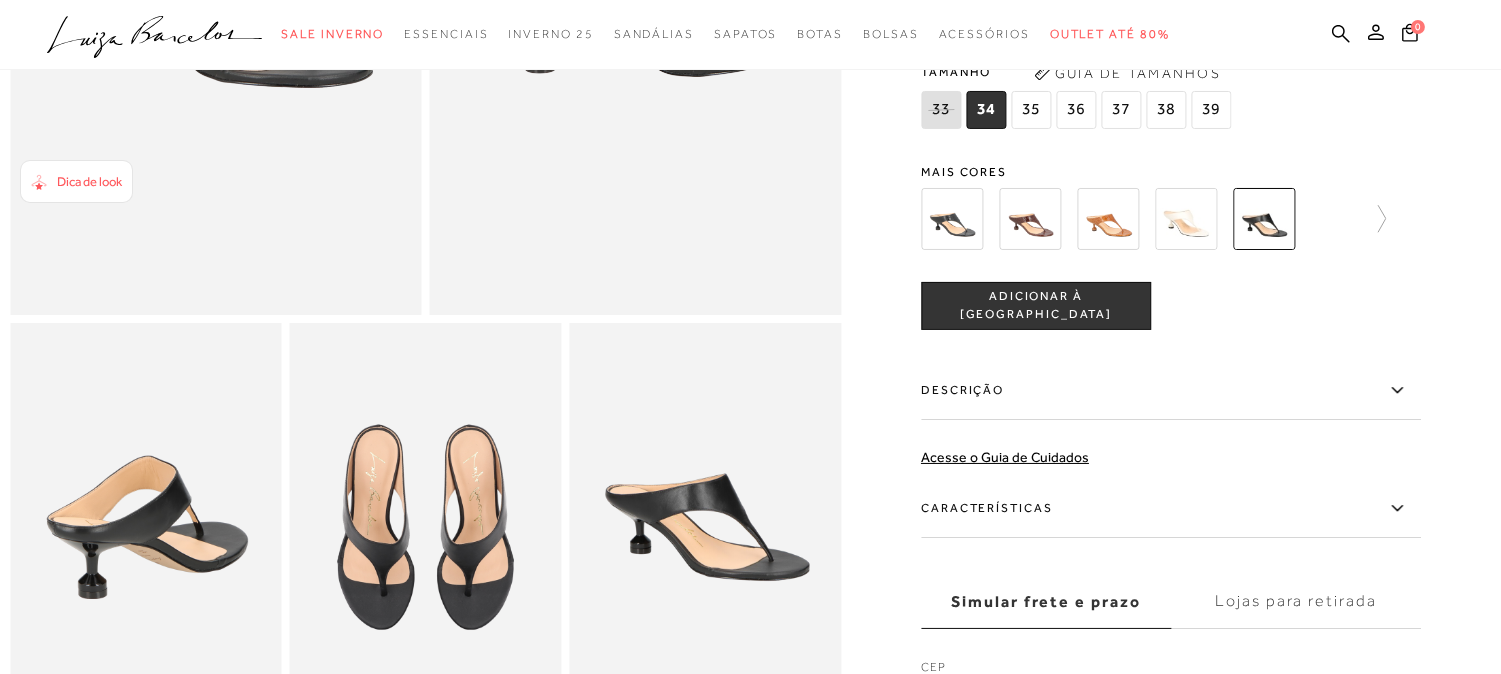 click at bounding box center (1186, 219) 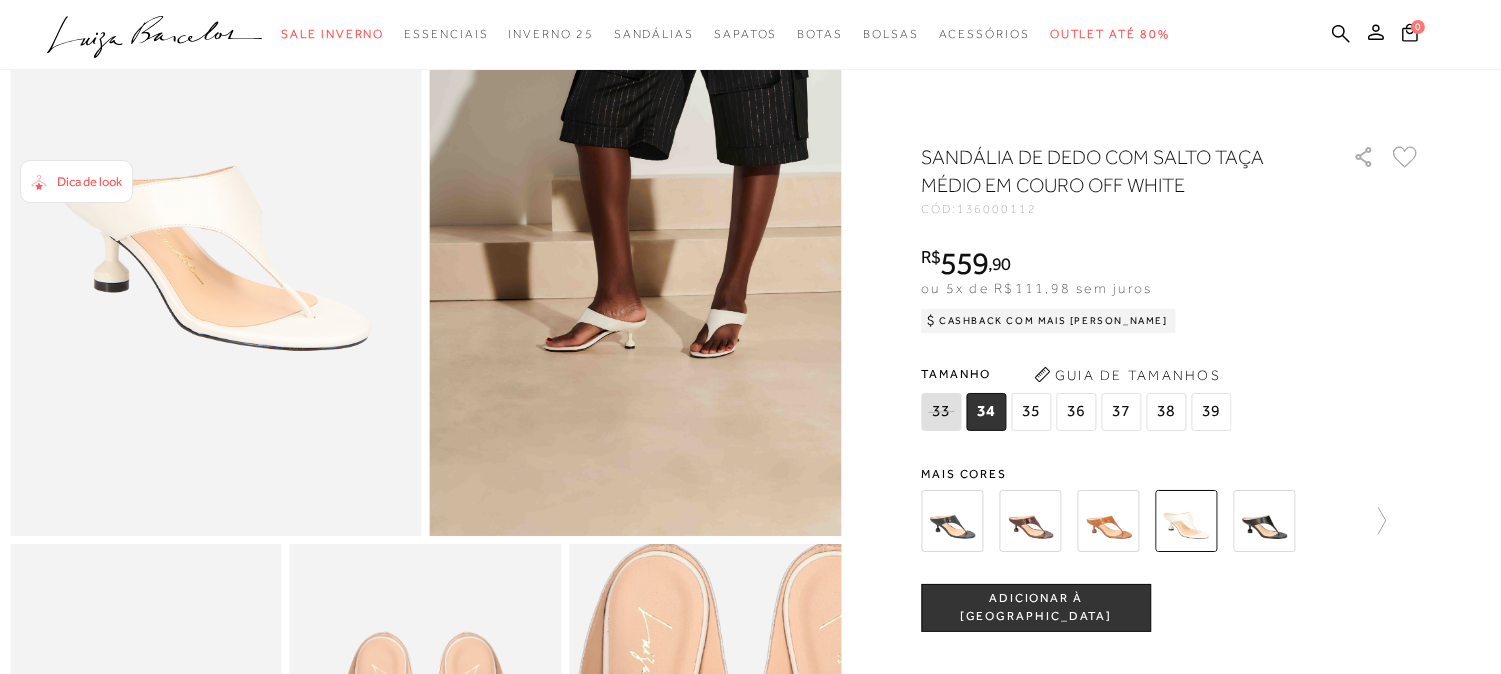 scroll, scrollTop: 222, scrollLeft: 0, axis: vertical 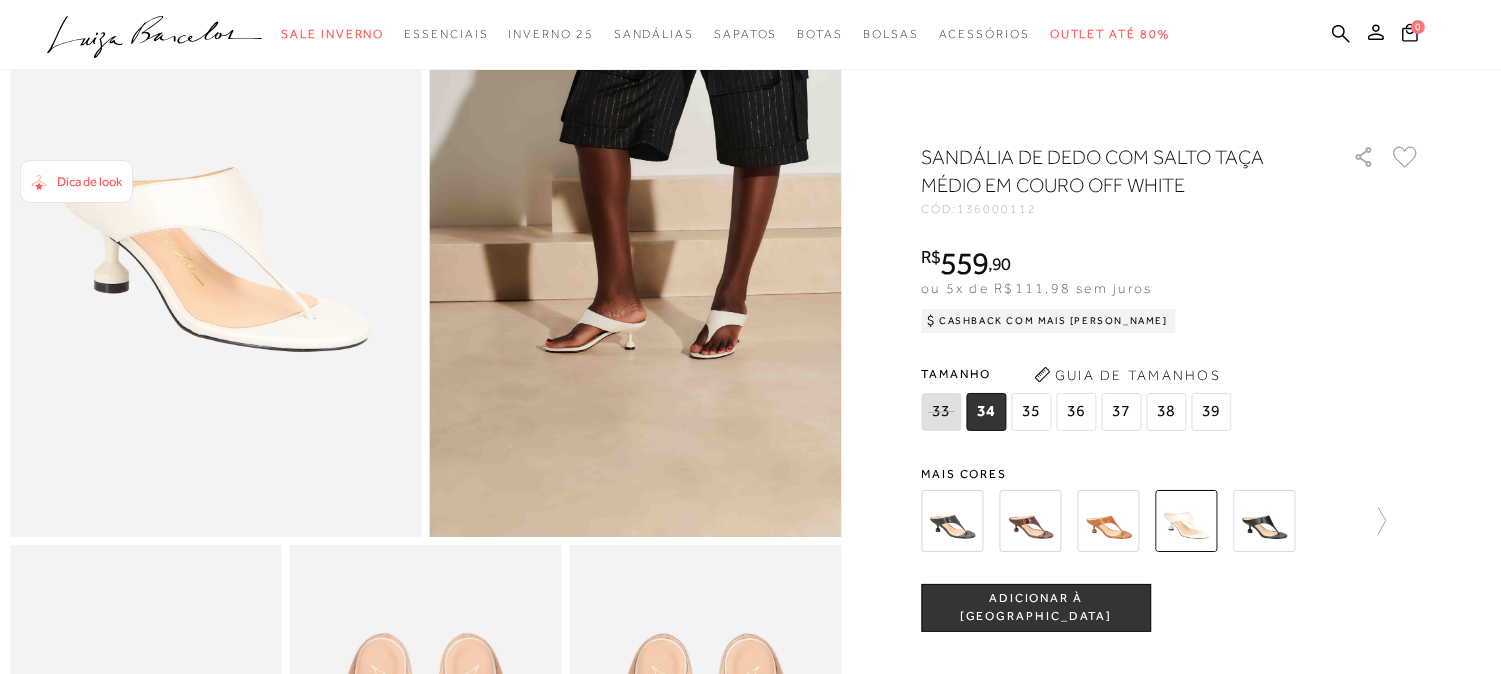 click at bounding box center (1030, 521) 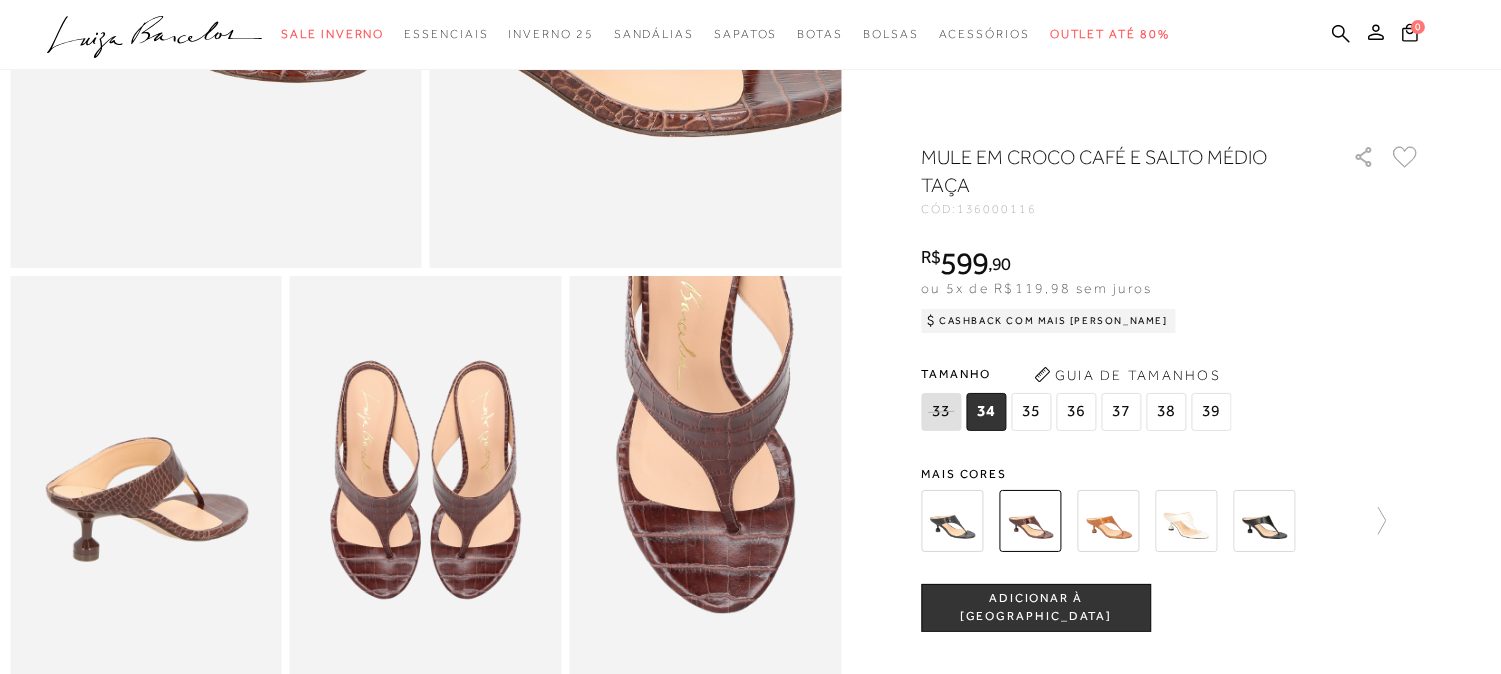 scroll, scrollTop: 0, scrollLeft: 0, axis: both 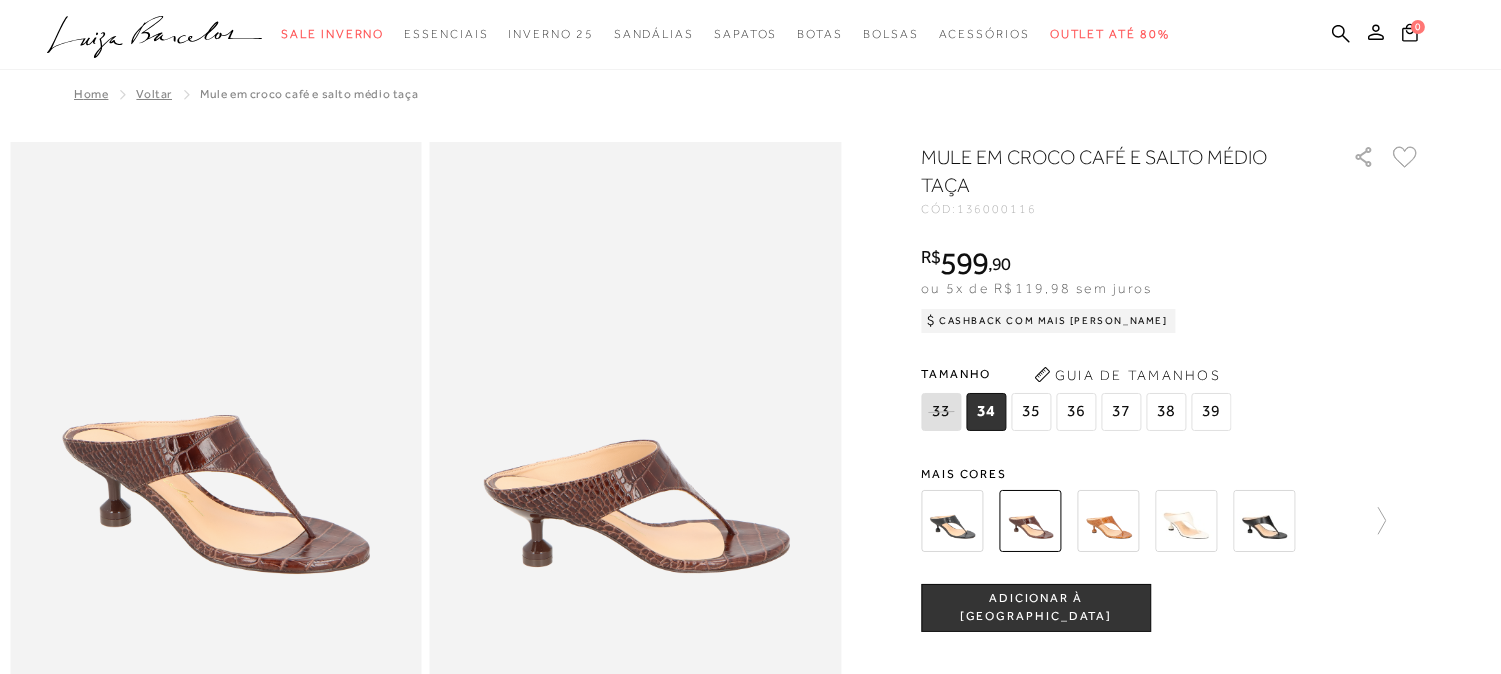 click at bounding box center [952, 521] 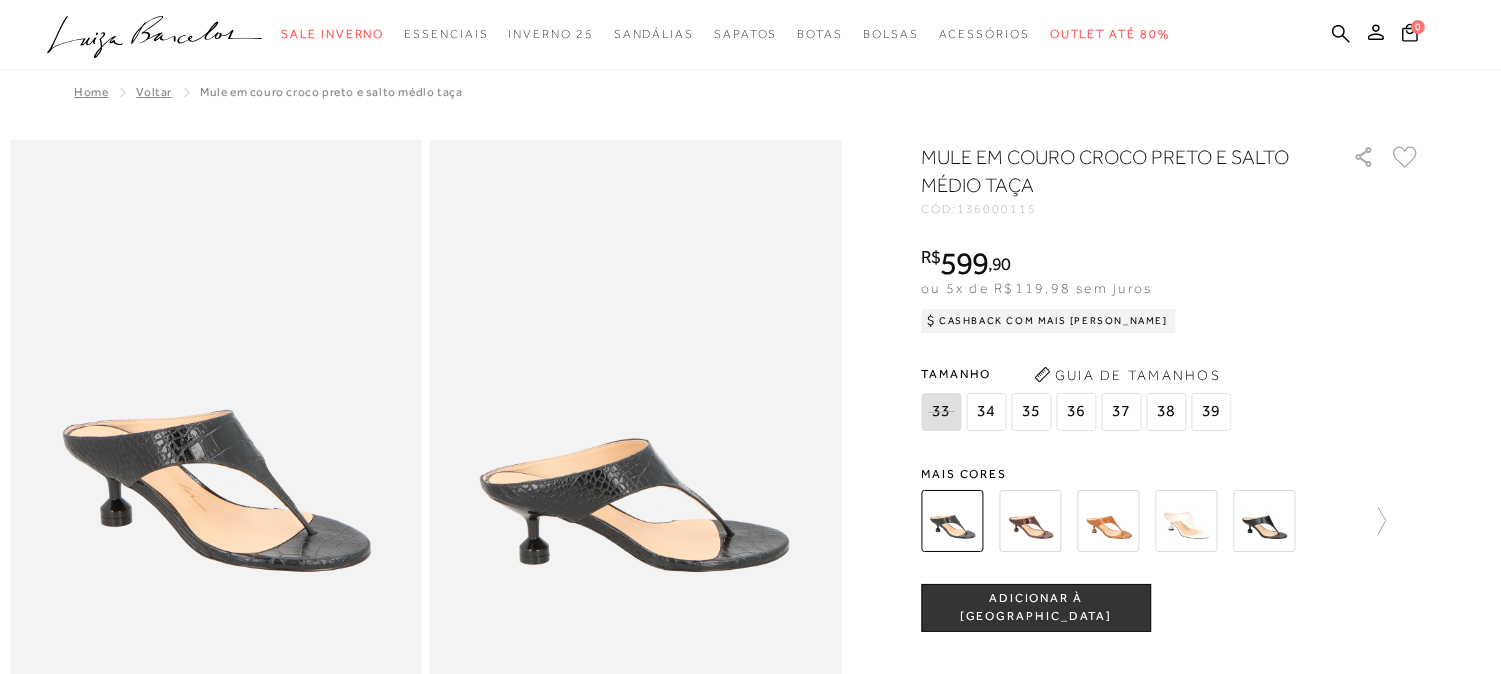 scroll, scrollTop: 111, scrollLeft: 0, axis: vertical 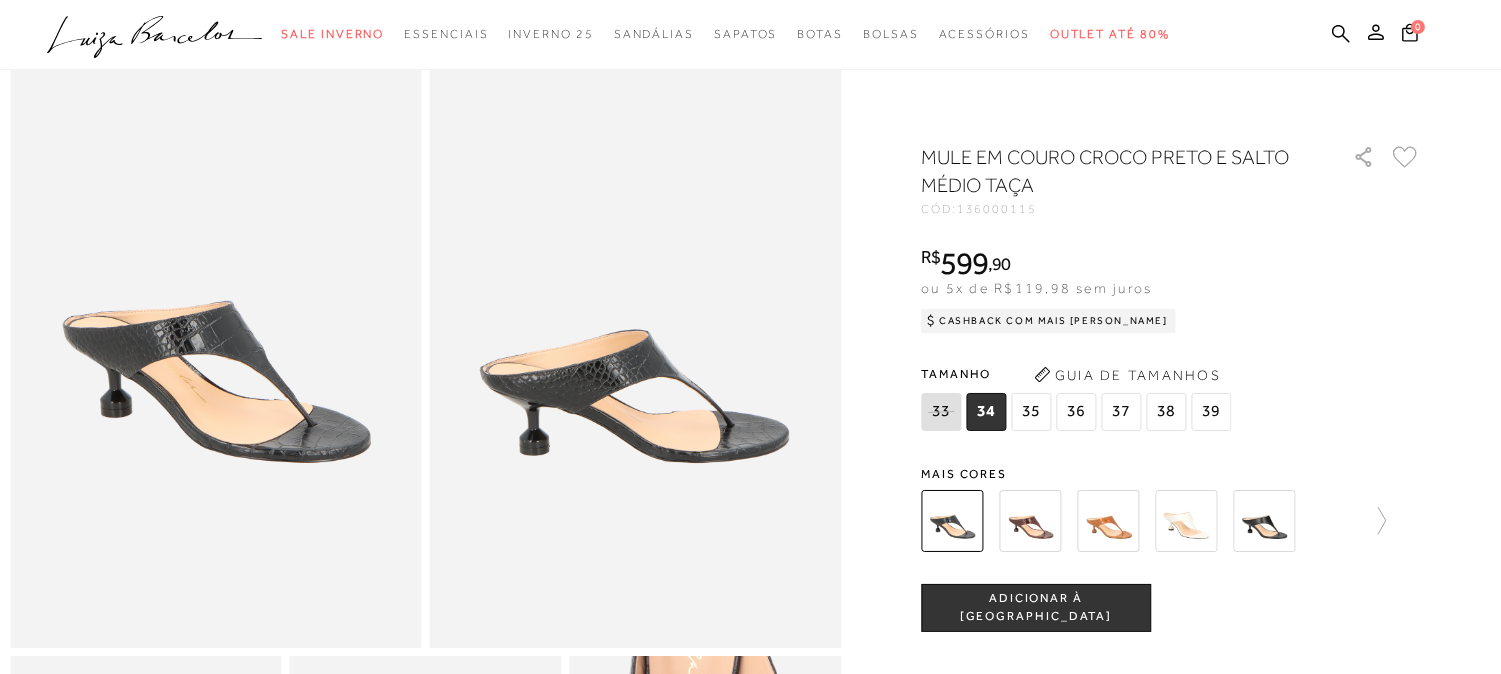 click at bounding box center [1186, 521] 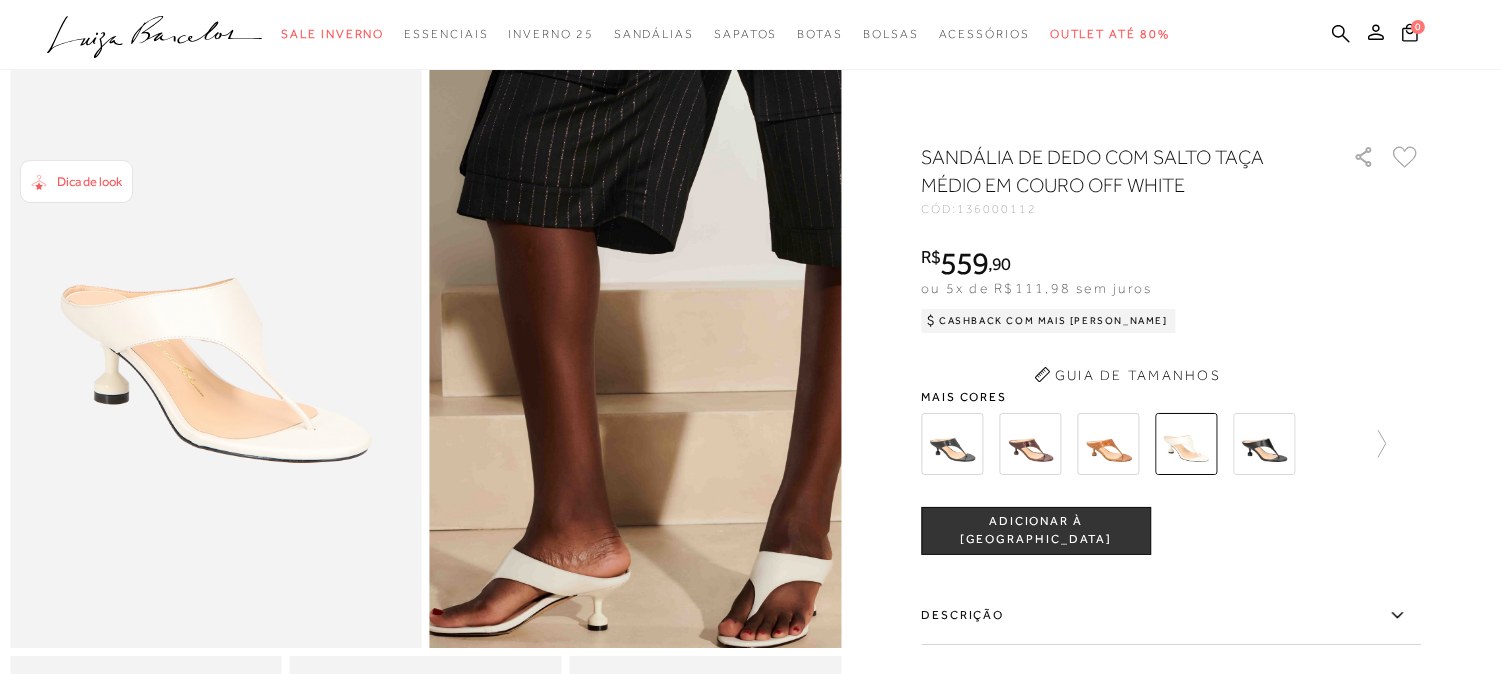 scroll, scrollTop: 0, scrollLeft: 0, axis: both 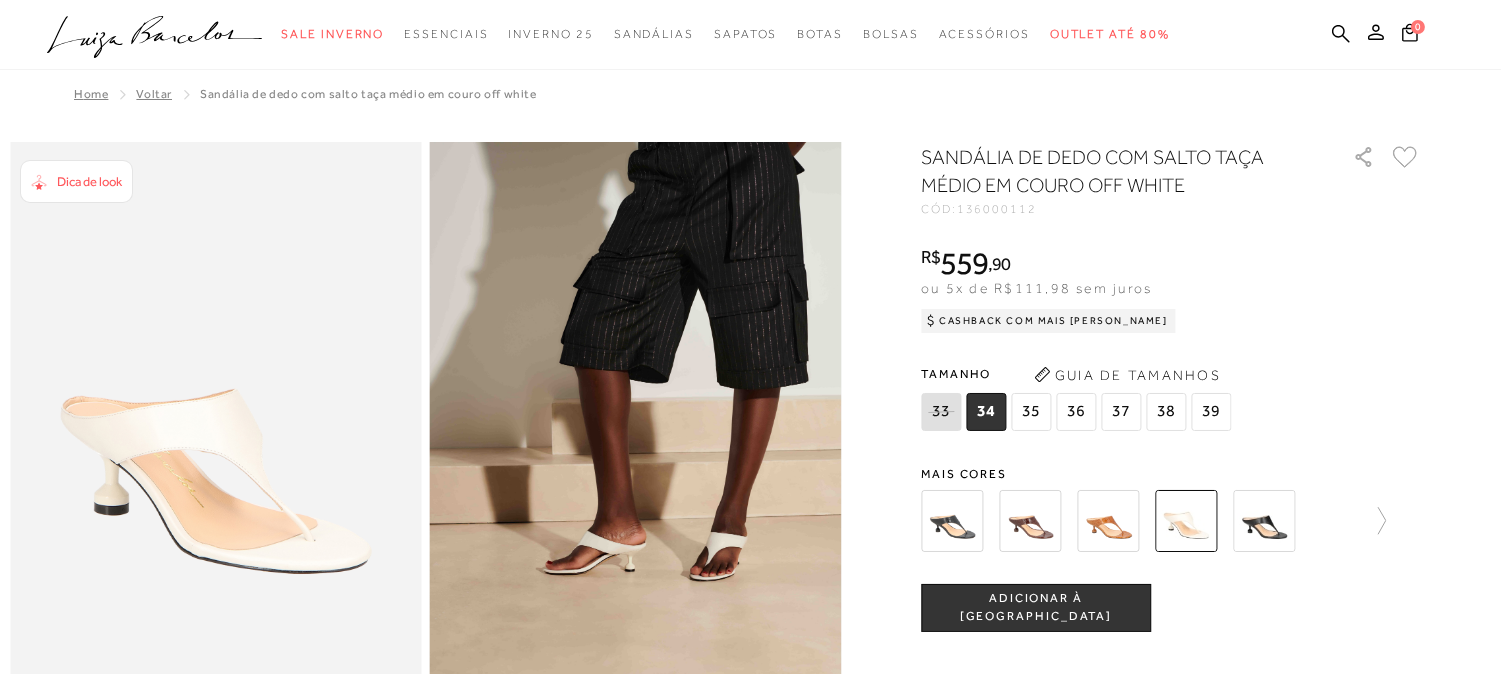 click at bounding box center (1030, 521) 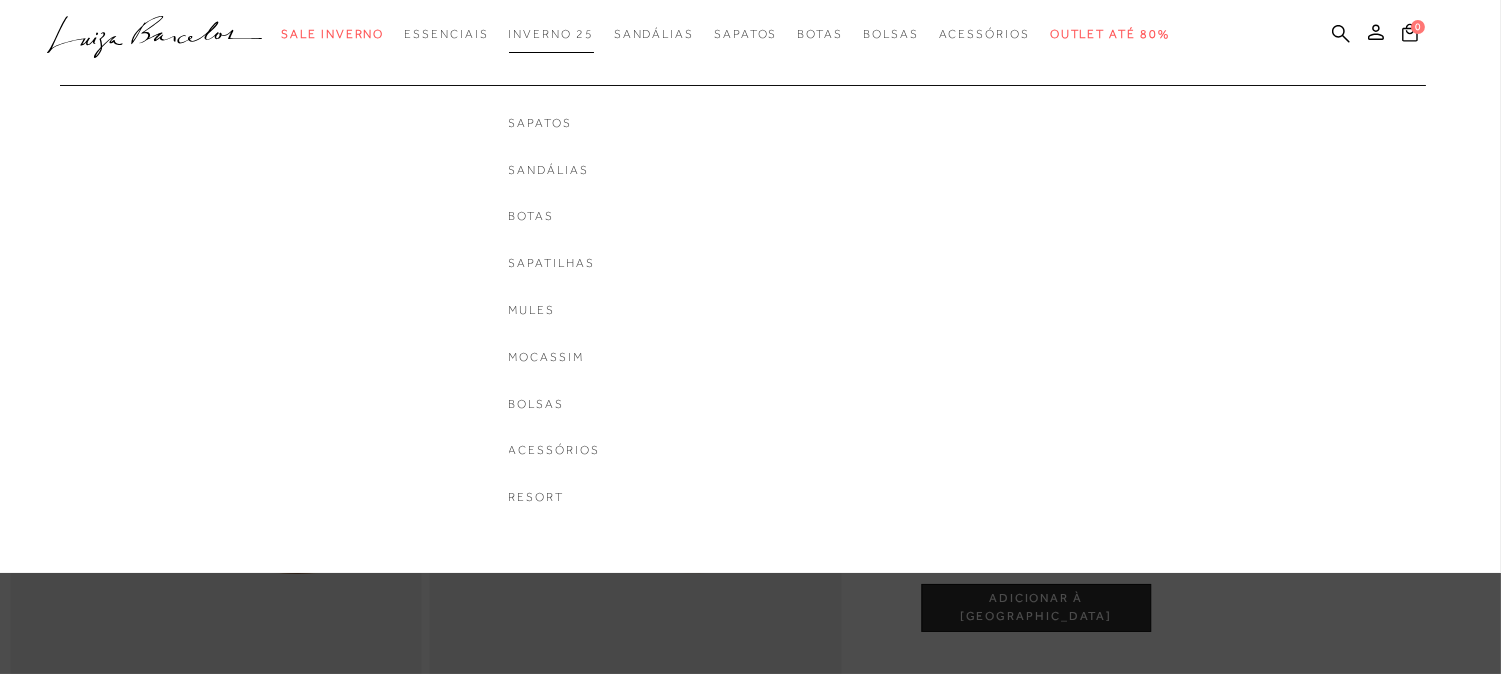 click on "Inverno 25" at bounding box center (551, 34) 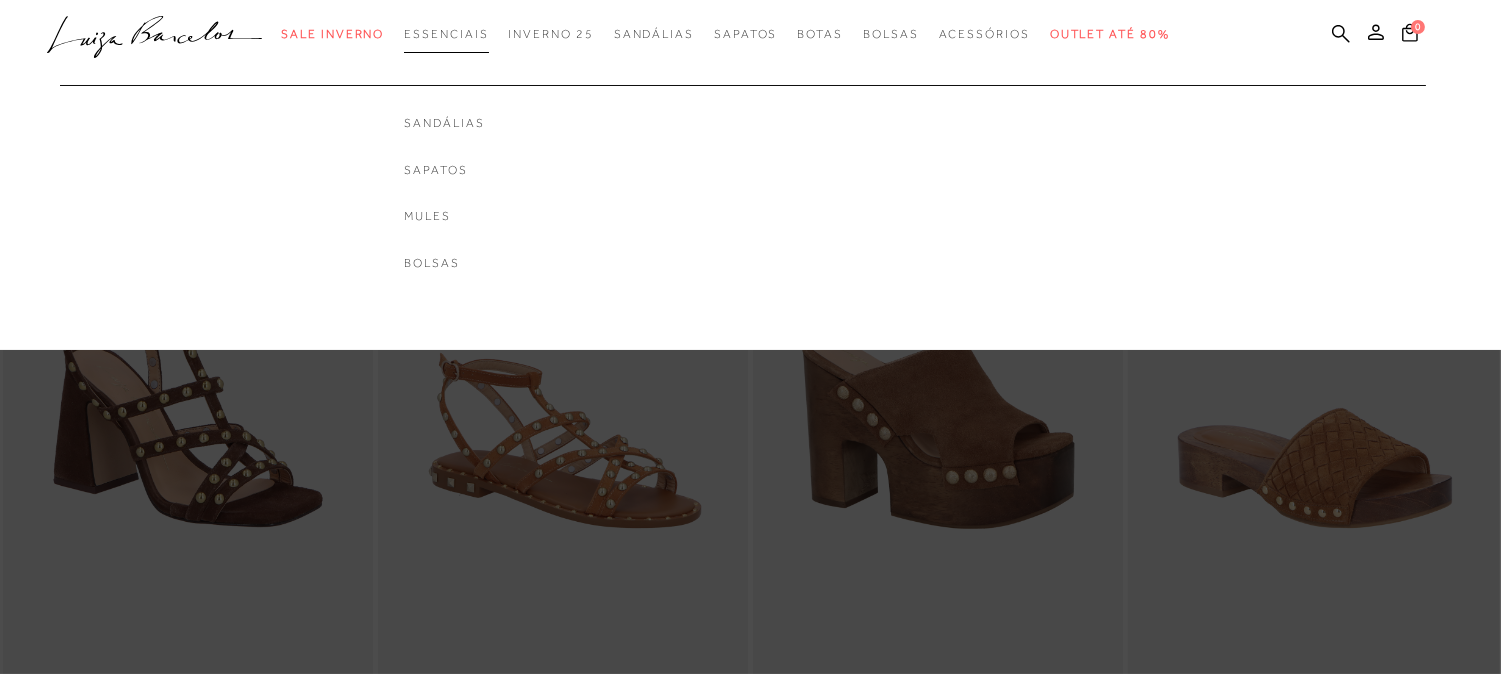 click on "Essenciais" at bounding box center (446, 34) 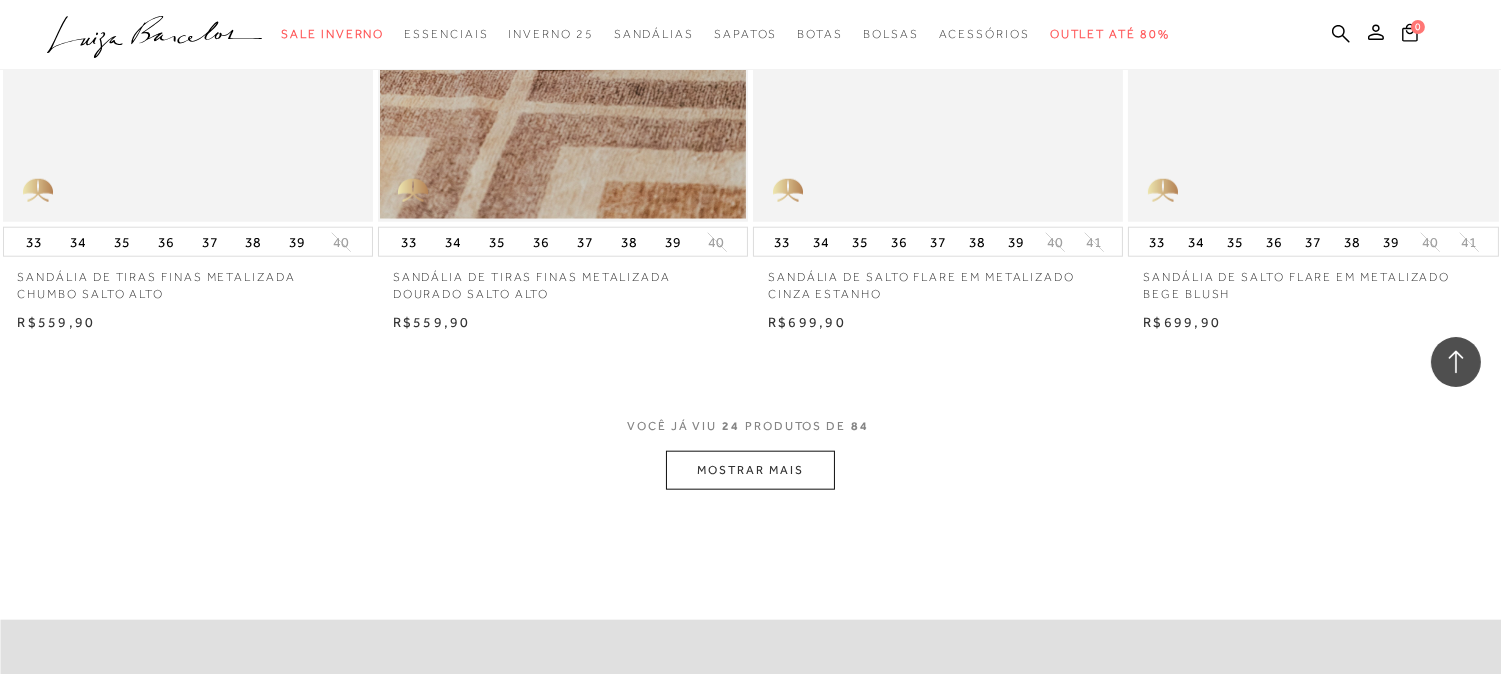 scroll, scrollTop: 4000, scrollLeft: 0, axis: vertical 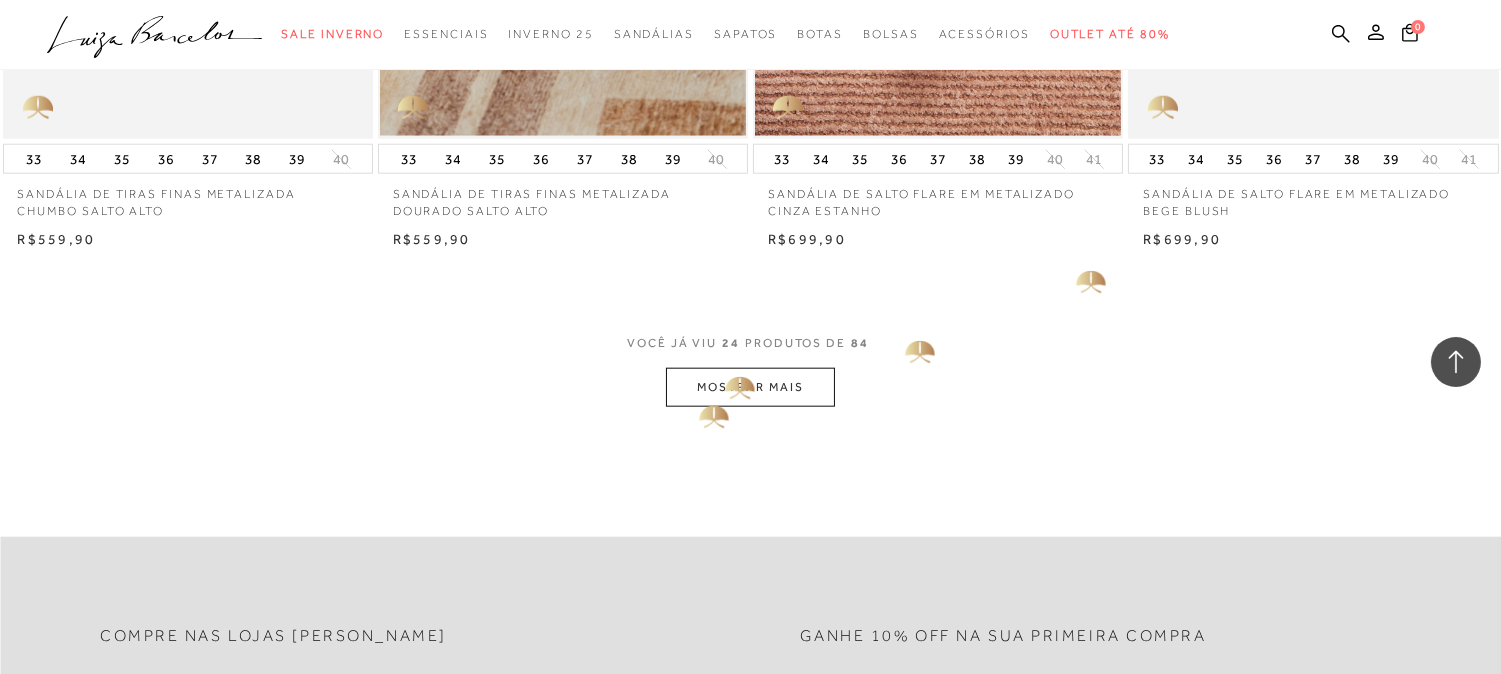 click on "MOSTRAR MAIS" at bounding box center [750, 387] 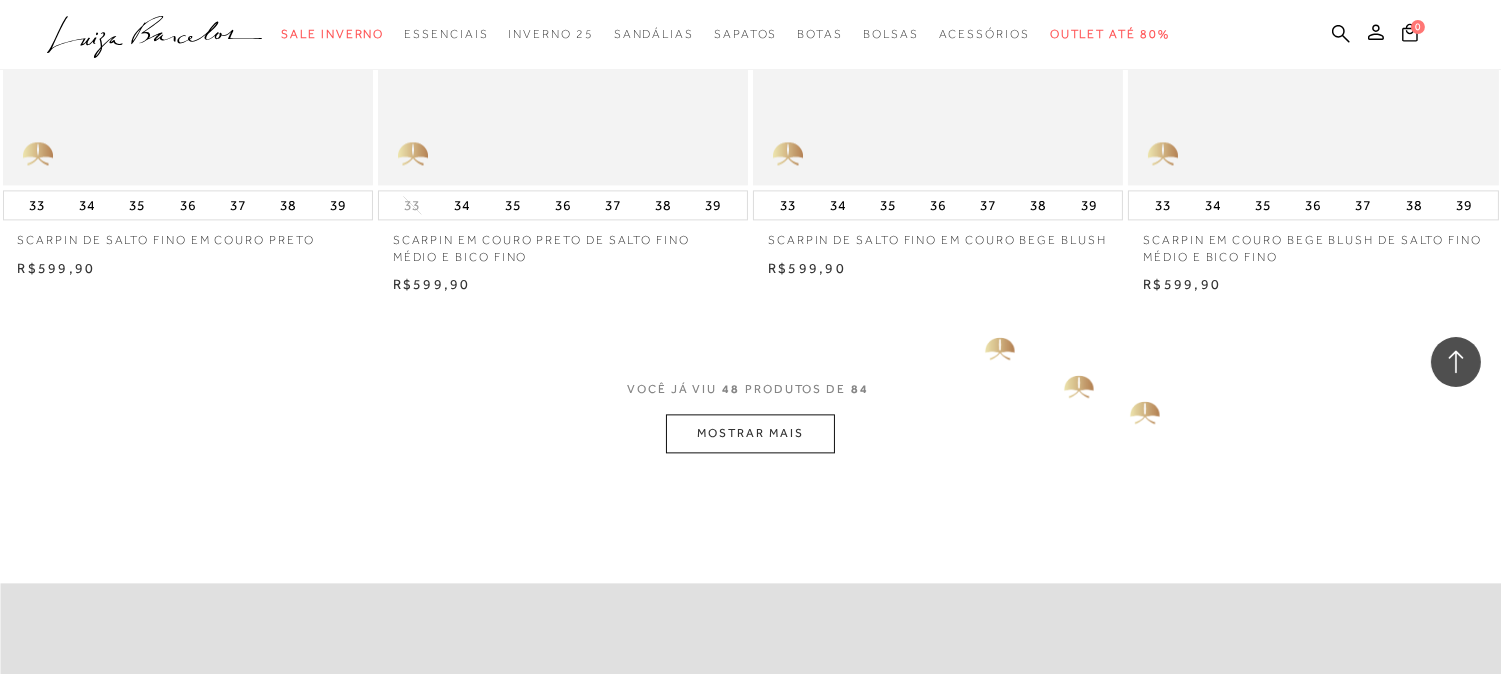 scroll, scrollTop: 8111, scrollLeft: 0, axis: vertical 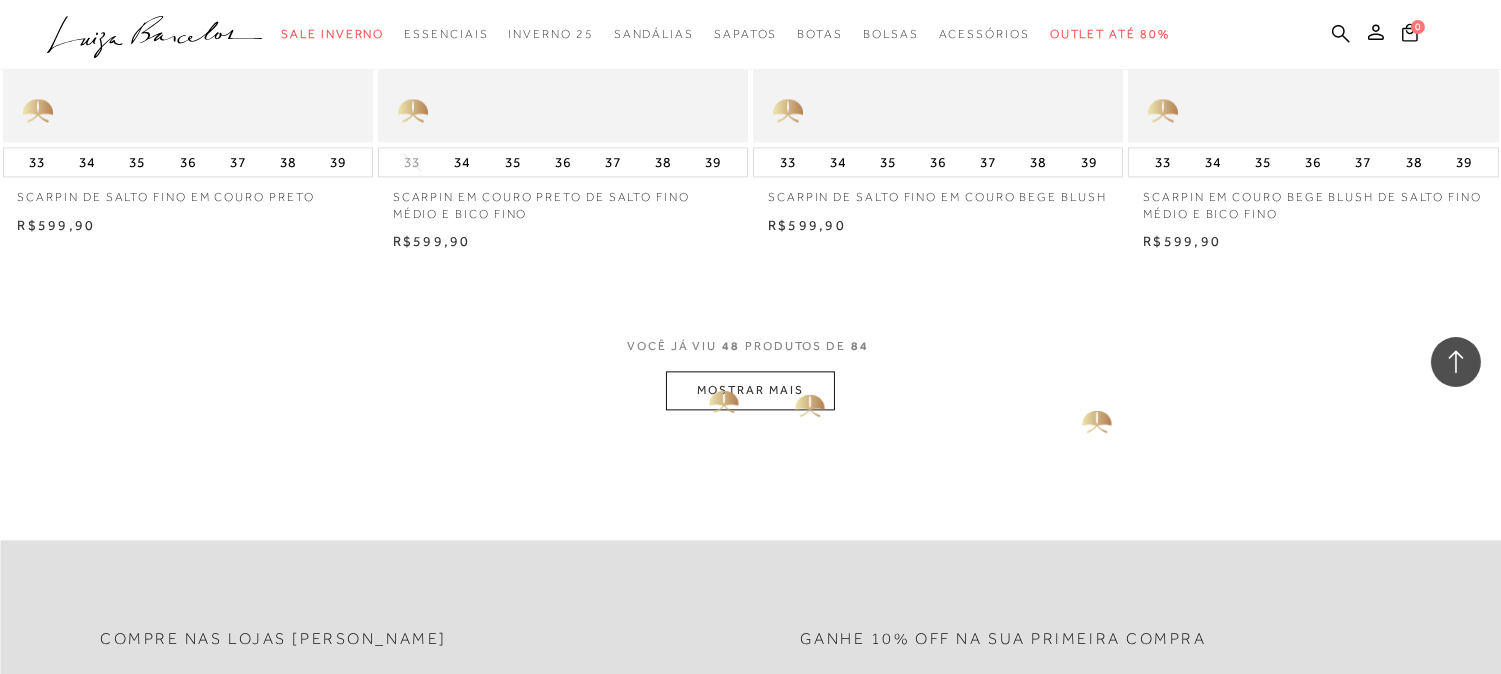 click on "MOSTRAR MAIS" at bounding box center [750, 390] 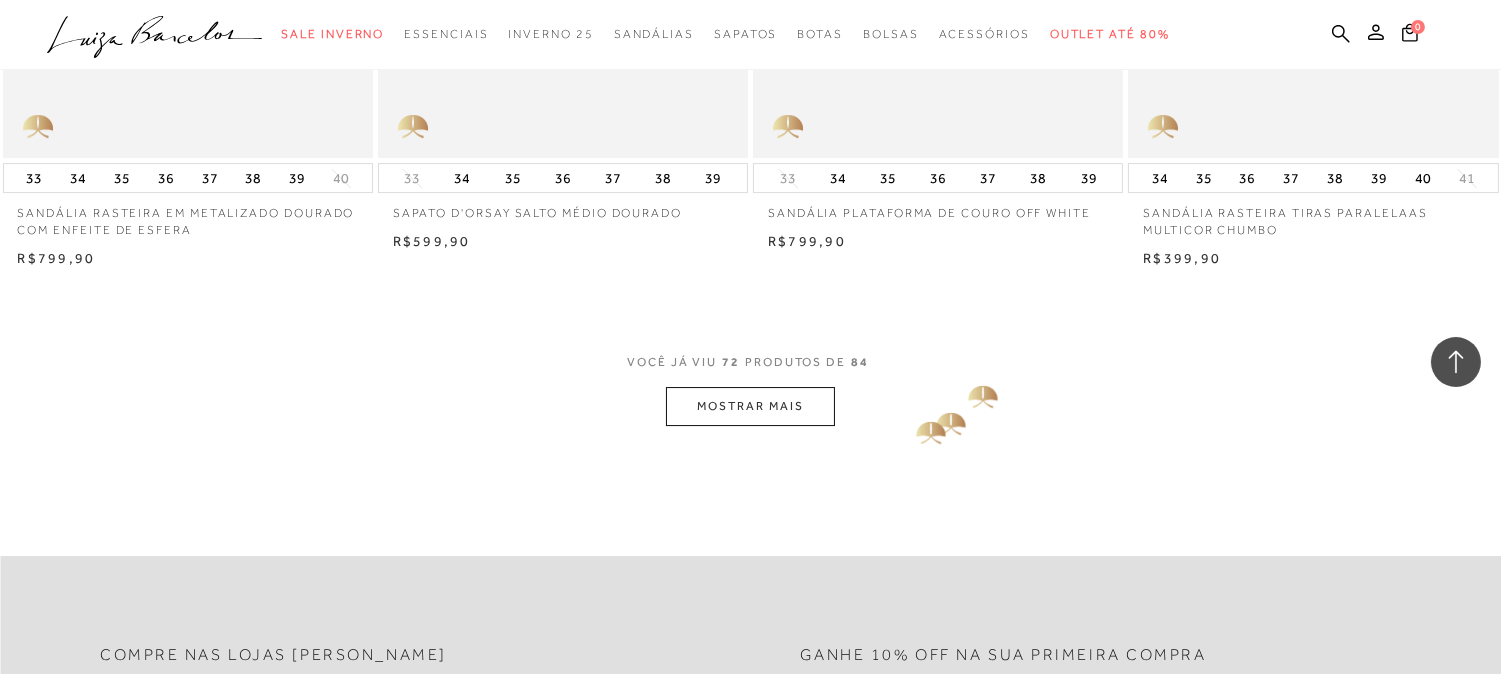scroll, scrollTop: 12222, scrollLeft: 0, axis: vertical 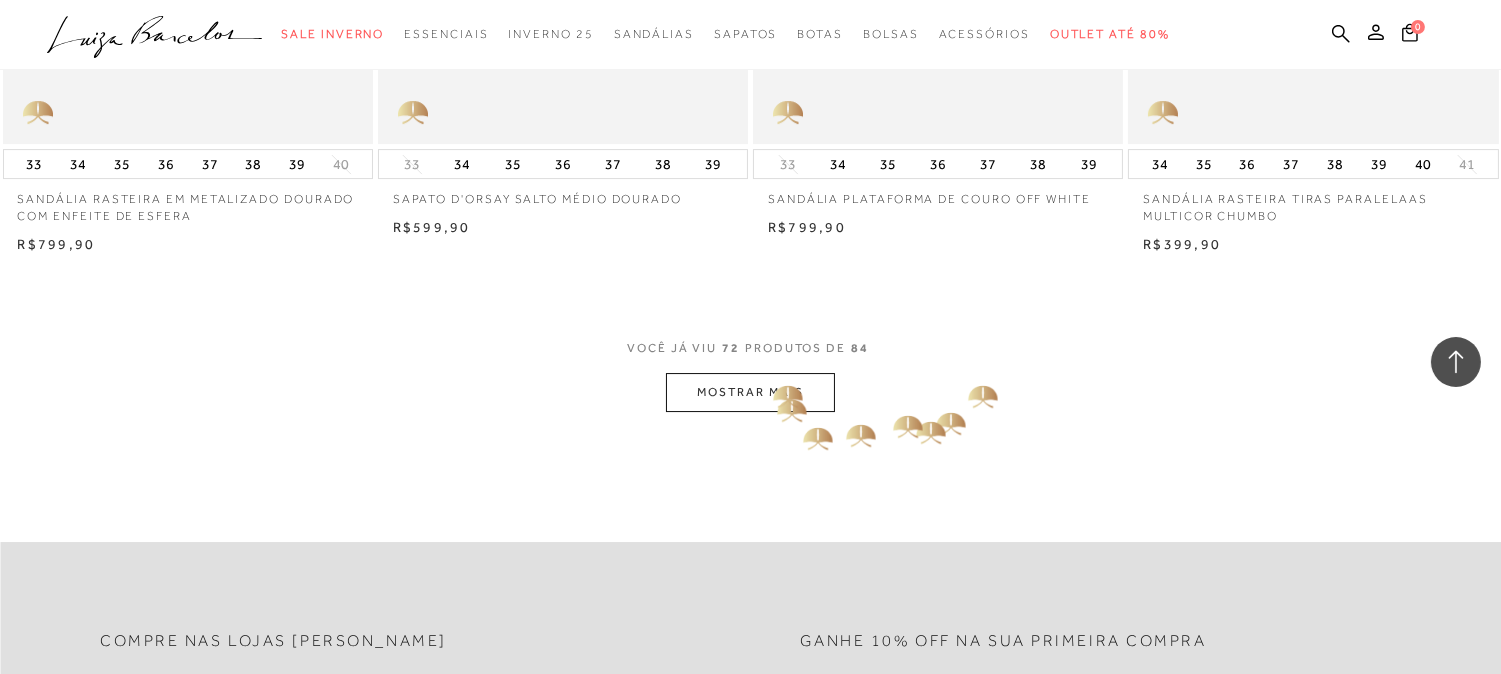 click on "MOSTRAR MAIS" at bounding box center [750, 392] 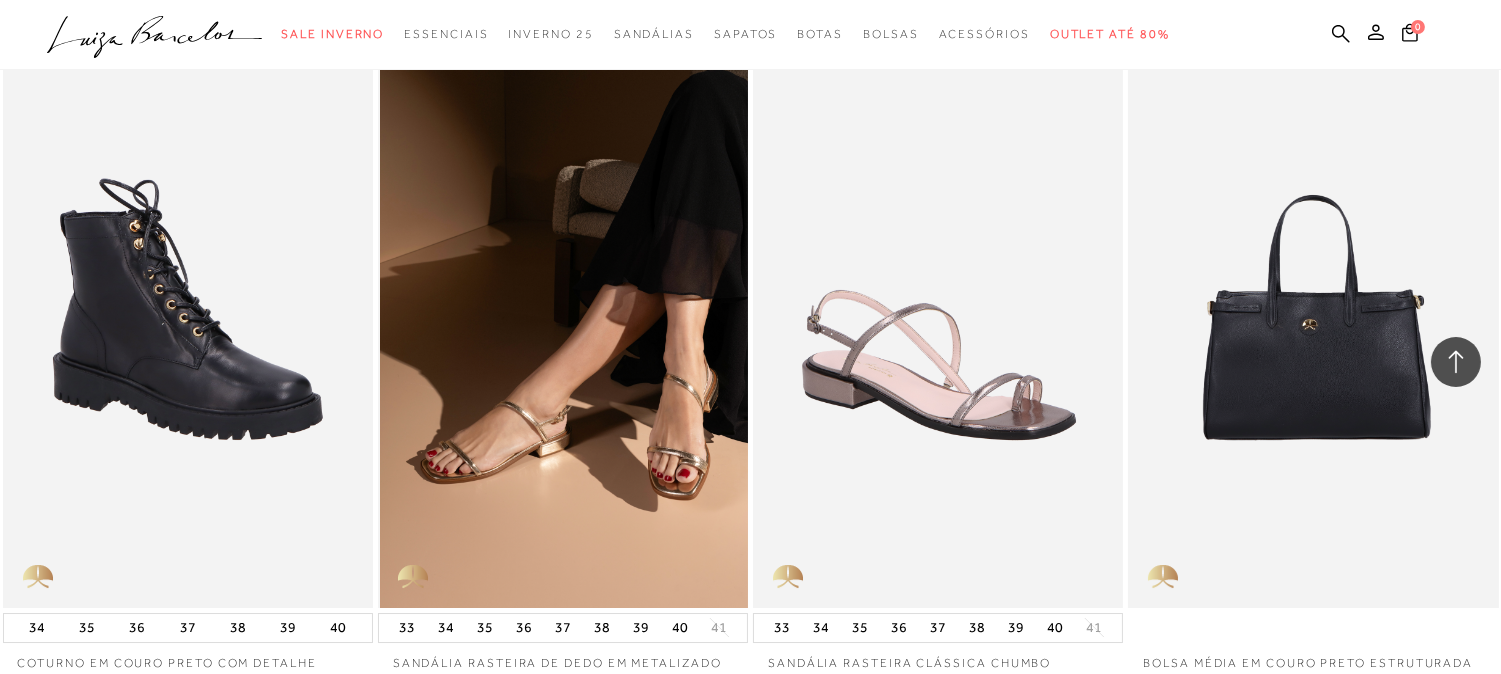 scroll, scrollTop: 12555, scrollLeft: 0, axis: vertical 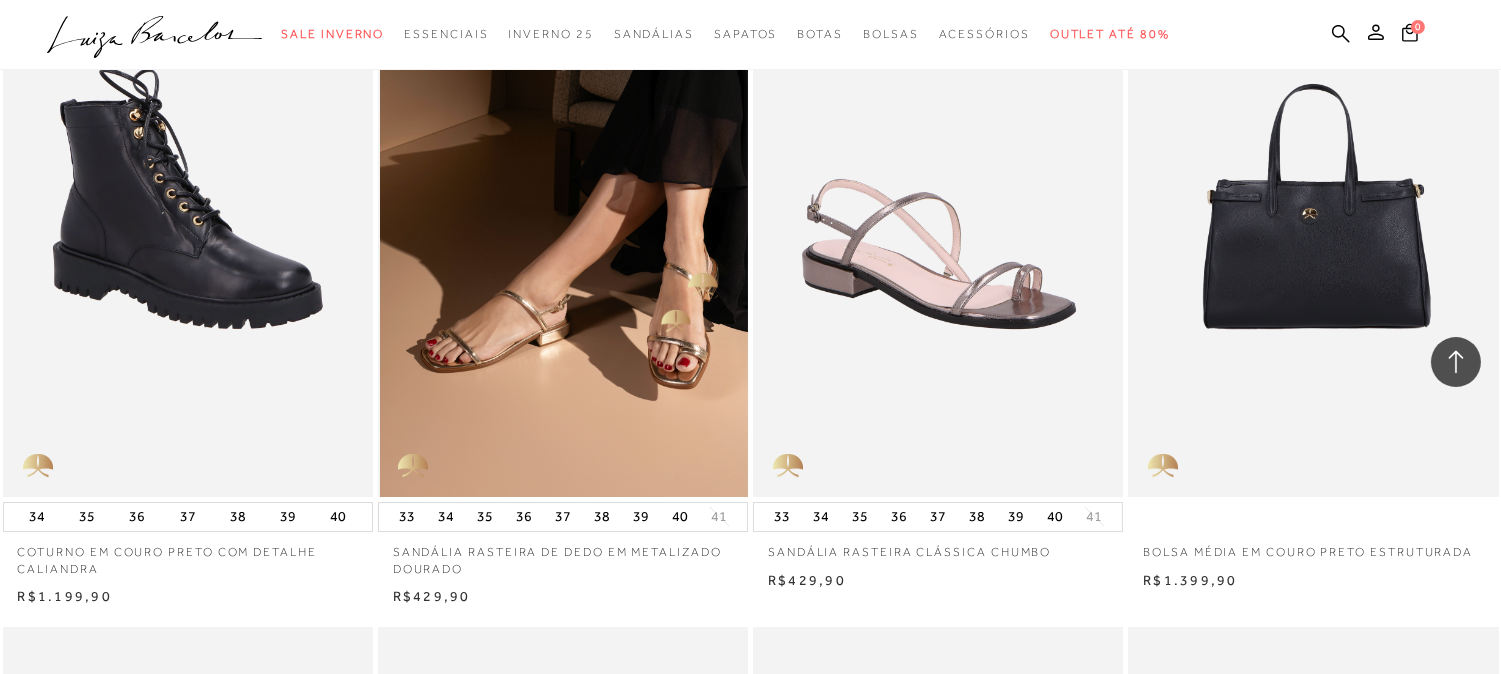 click at bounding box center (564, 218) 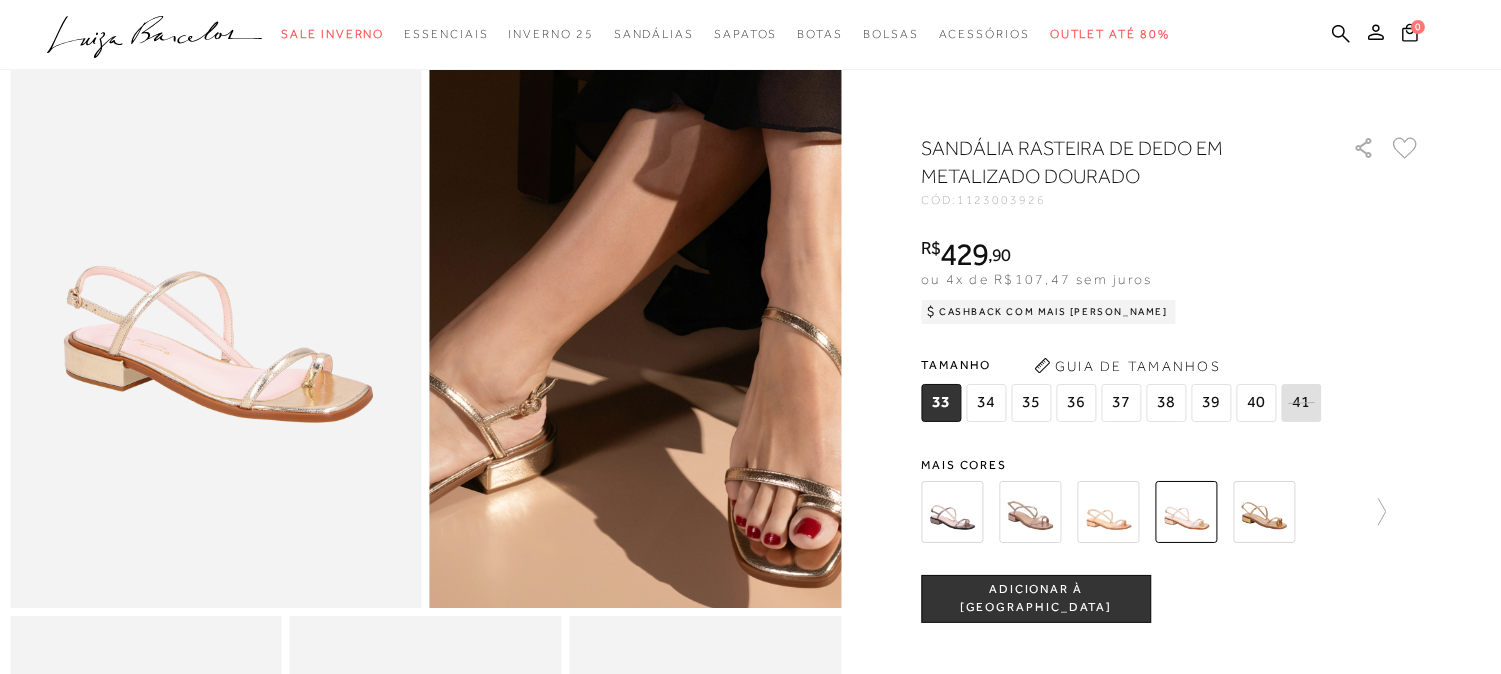scroll, scrollTop: 222, scrollLeft: 0, axis: vertical 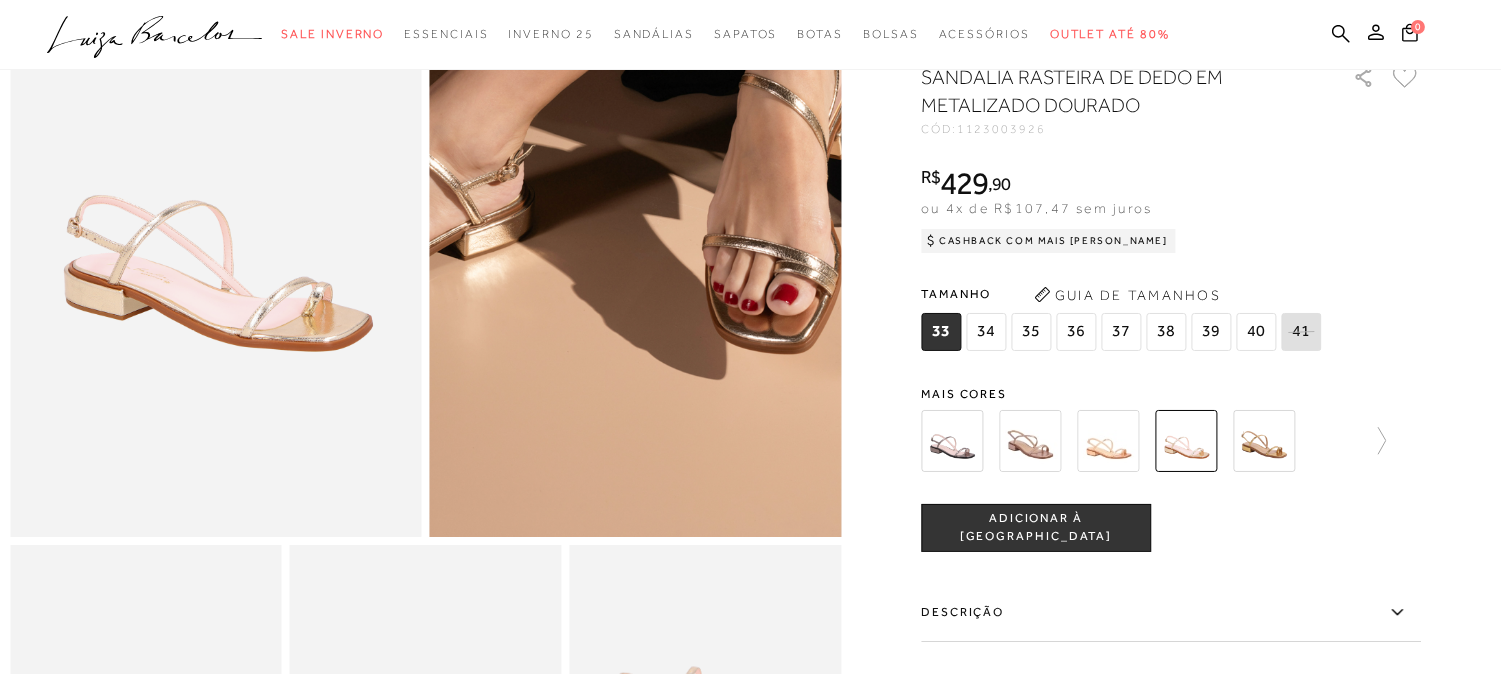 click at bounding box center (517, -24) 